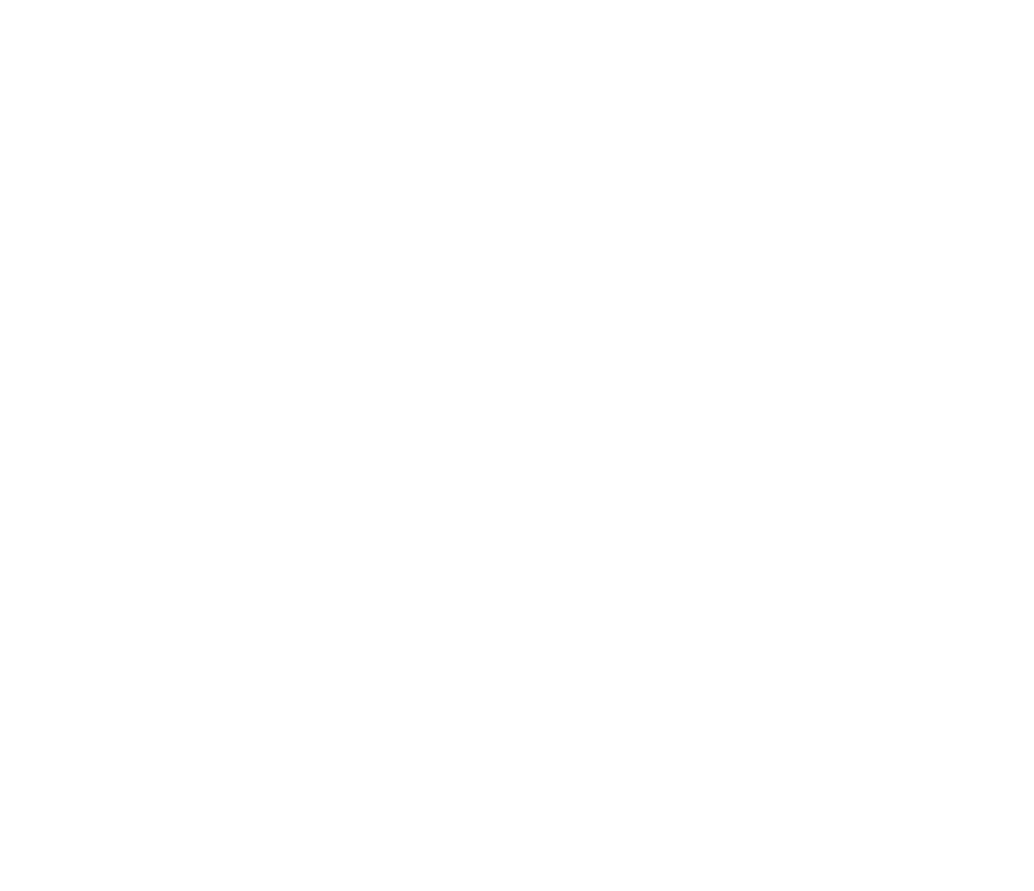 scroll, scrollTop: 0, scrollLeft: 0, axis: both 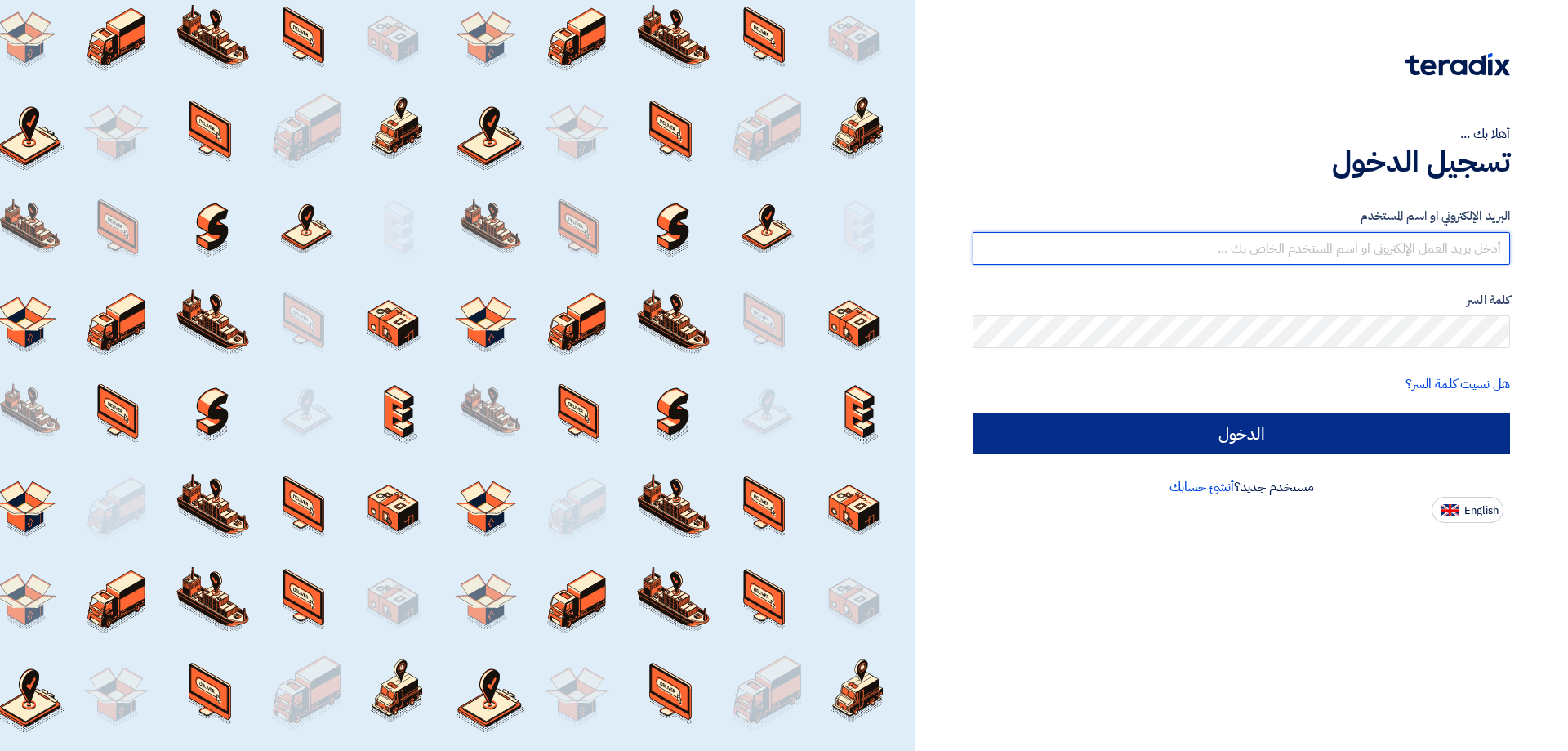 type on "[EMAIL]" 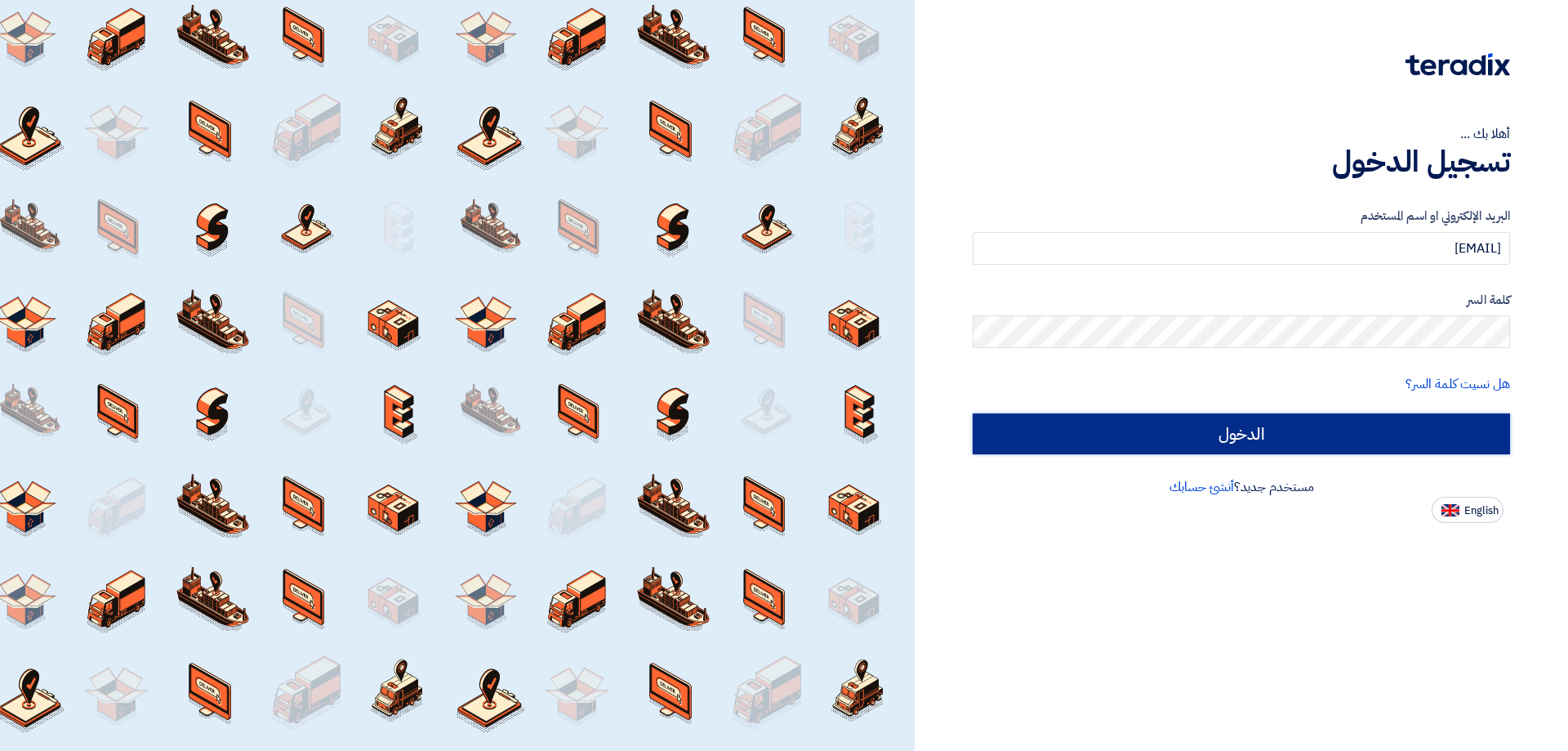 click on "الدخول" 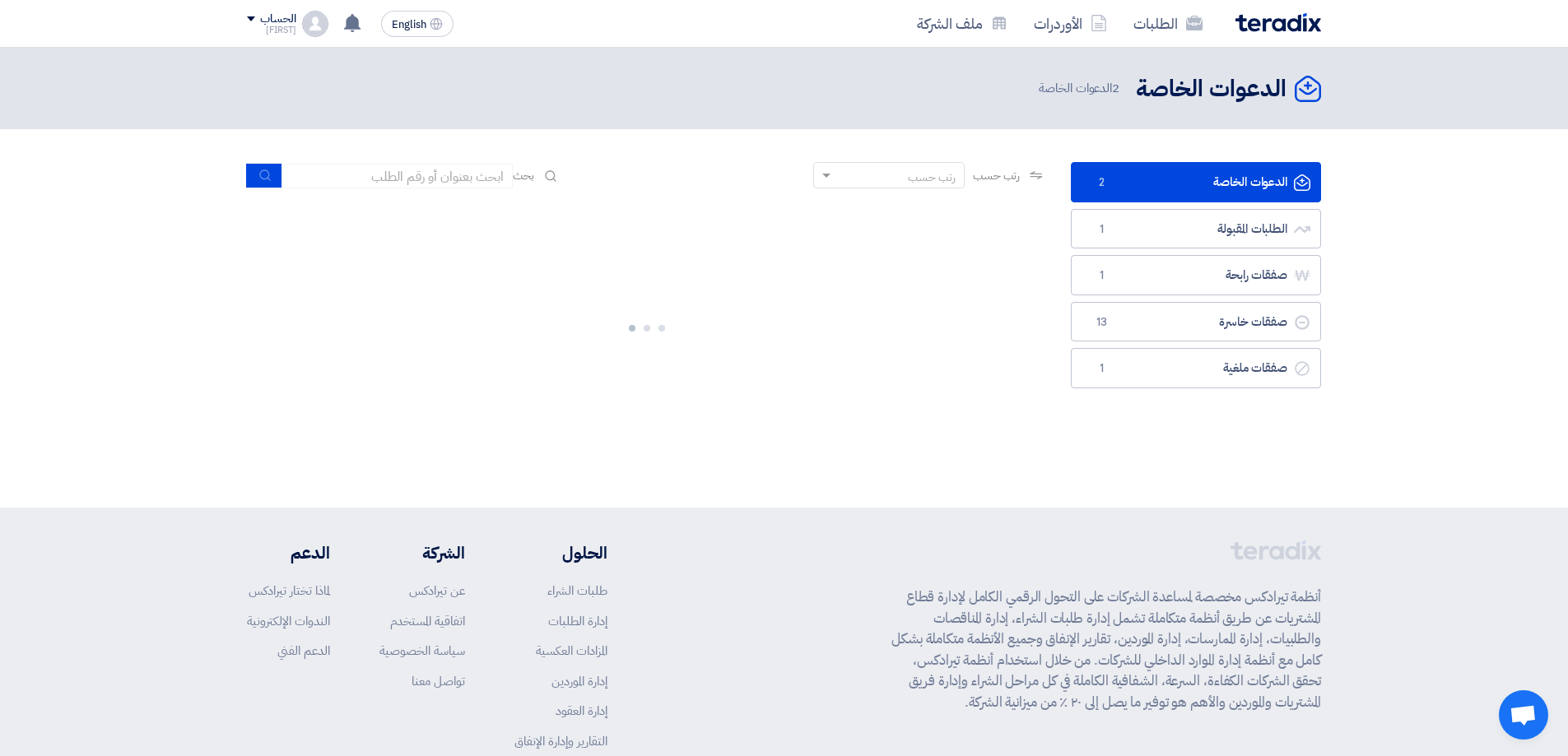 click on "الدعوات الخاصة
الدعوات الخاصة
2" 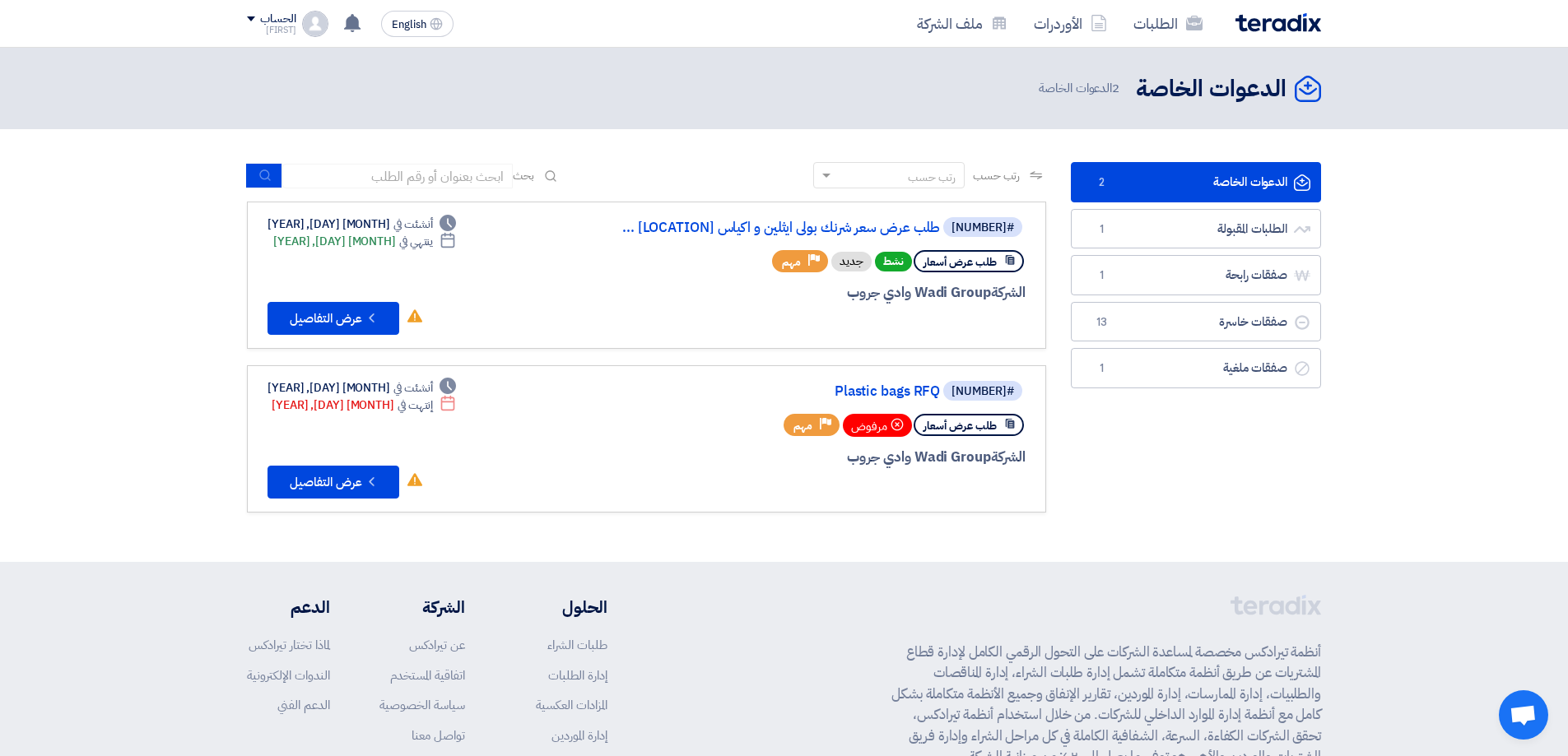 click on "Deadline
أنشئت في
Aug 3, 2025
Deadline
ينتهي في
Aug 5, 2025
لم تقم بأي عمل في هذا الطلب
Check details" 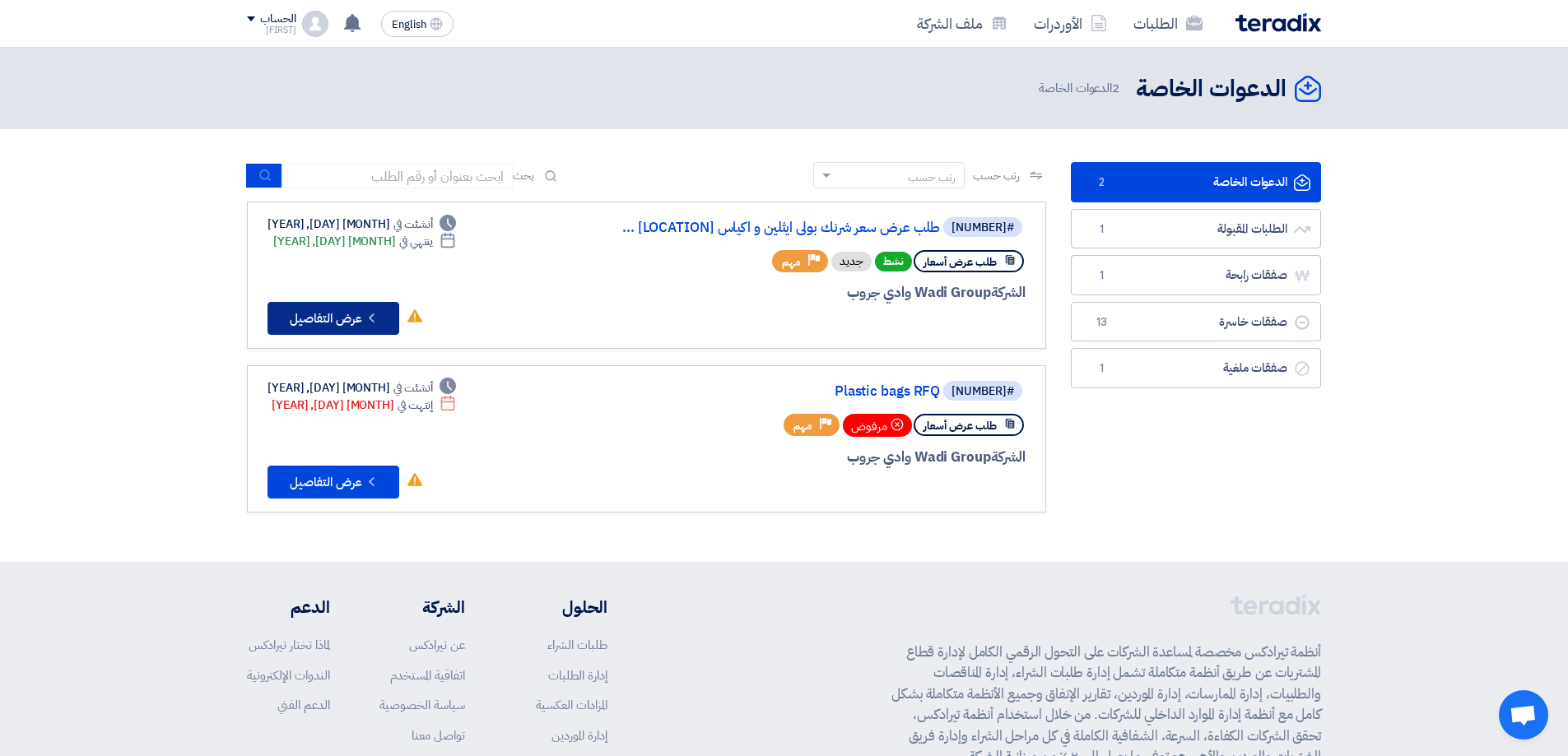 click on "Check details
عرض التفاصيل" 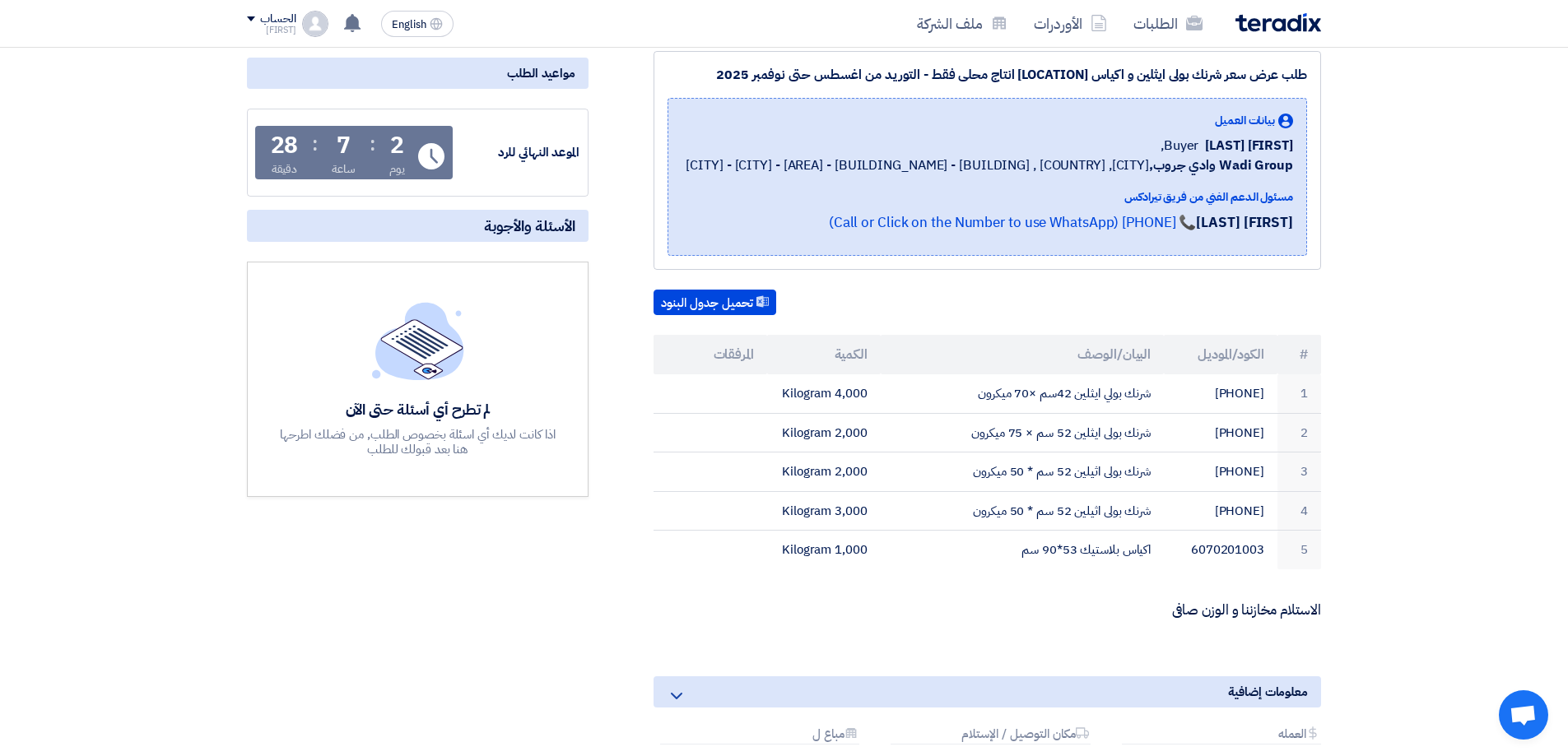 scroll, scrollTop: 247, scrollLeft: 0, axis: vertical 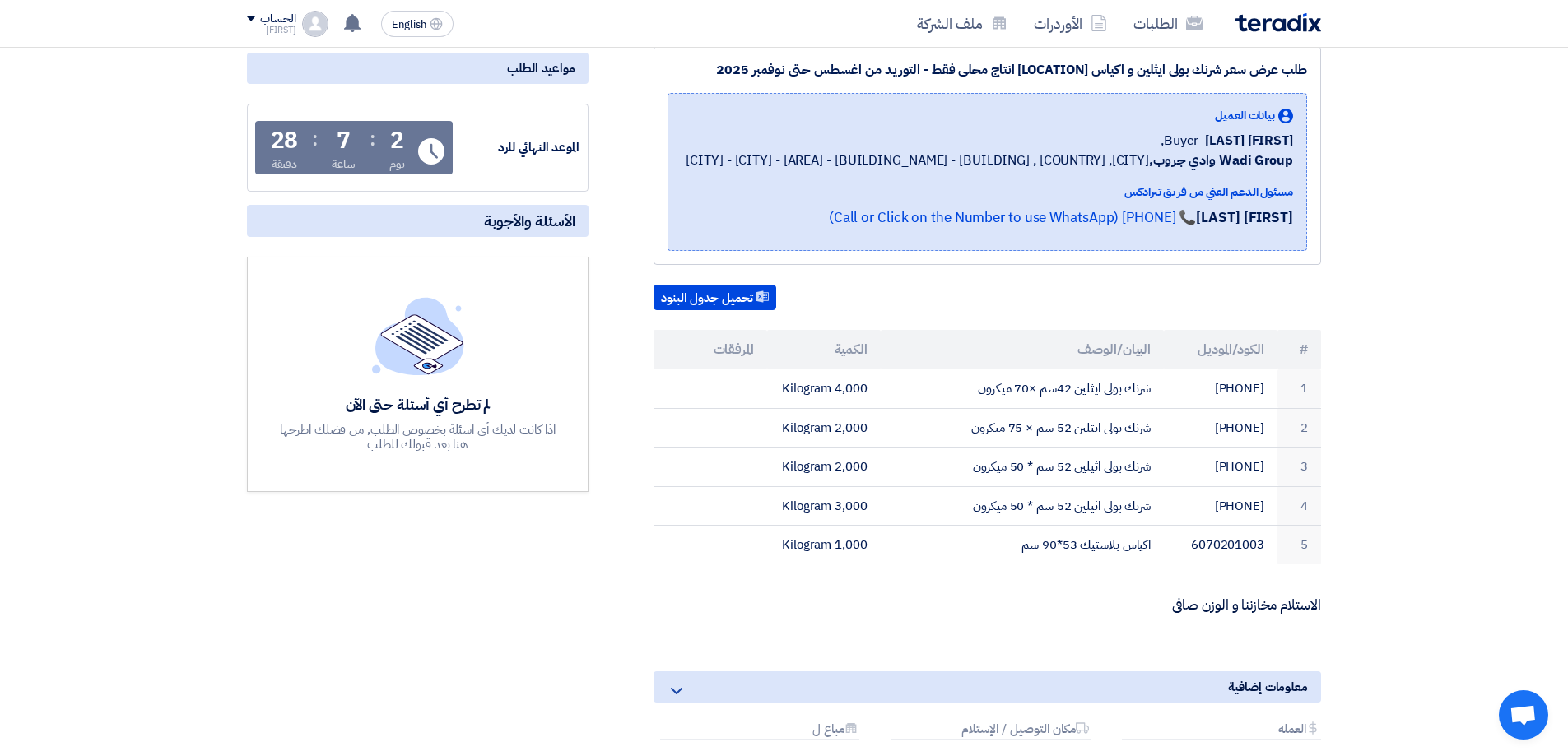drag, startPoint x: 1242, startPoint y: 357, endPoint x: 712, endPoint y: 568, distance: 570.4568 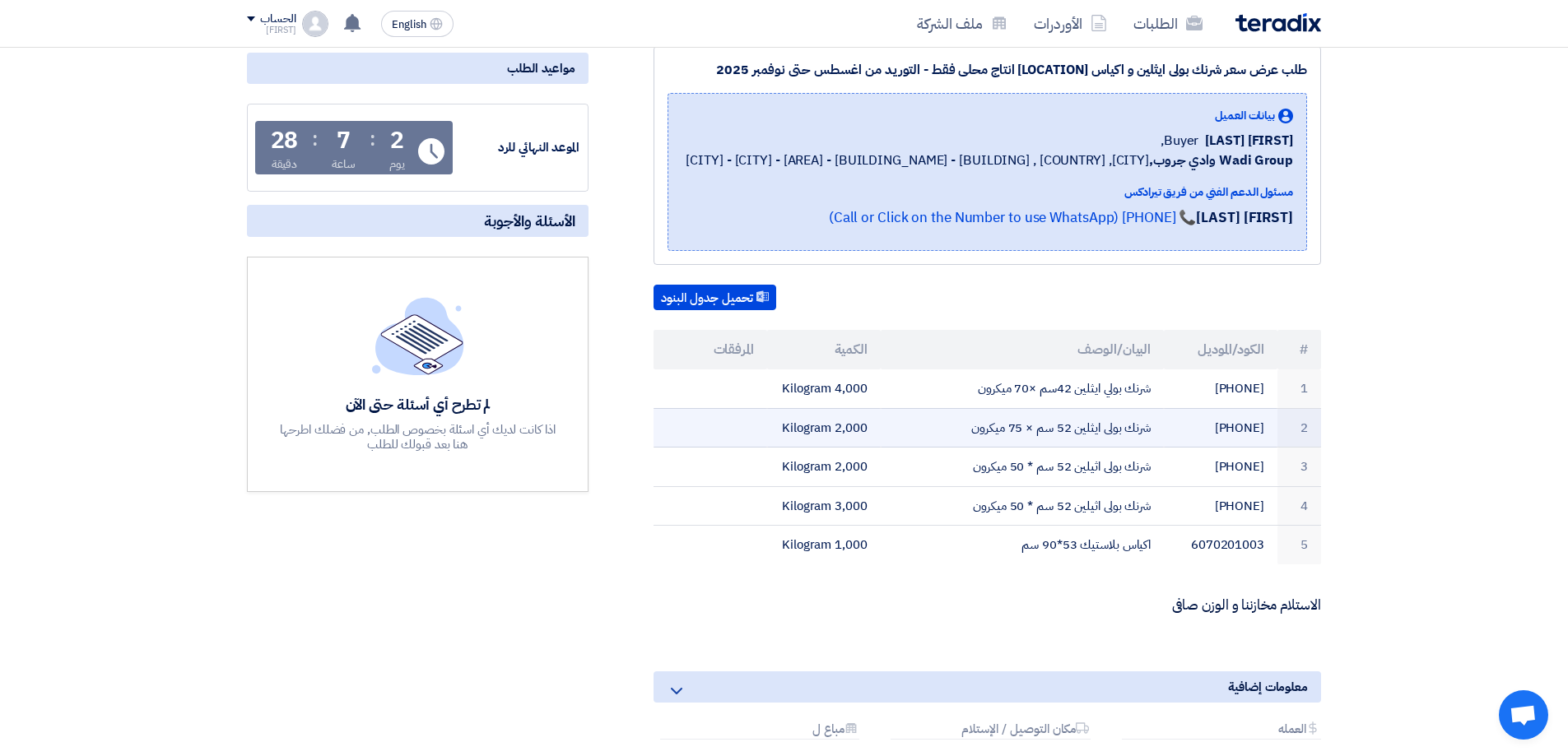 copy on "د/الموديل
البيان/الوصف
الكمية
المرفقات
1
6072701012
شرنك بولي ايثلين 42سم ×70 ميكرون
4,000 Kilogram
2
6072701011
شرنك بولى ايثلين 52 سم × 75 ميكرون
2,000 Kilogram
3
6072701006
شرنك بولى اثيلين 52 سم * 50 ميكرون
2,000 Kilogram
4
6072701006
شرنك بولى اثيلين 52 سم * 50 ميكرون
3,000 Kilogram
5
6070201003
اكياس بلاستيك 53*90 سم
1,000 Kilogram
الاستلام مخازننا و الوزن صافى" 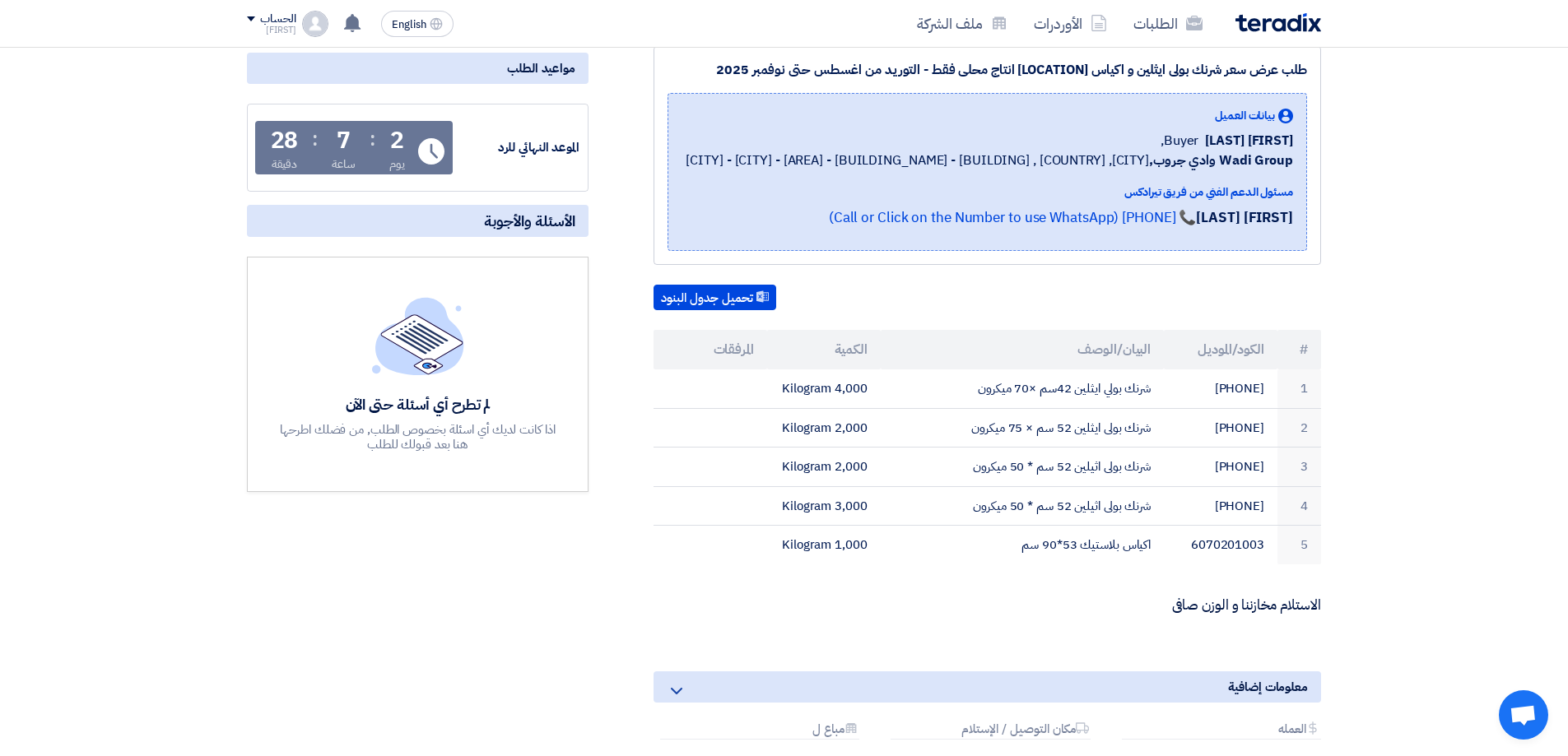 click 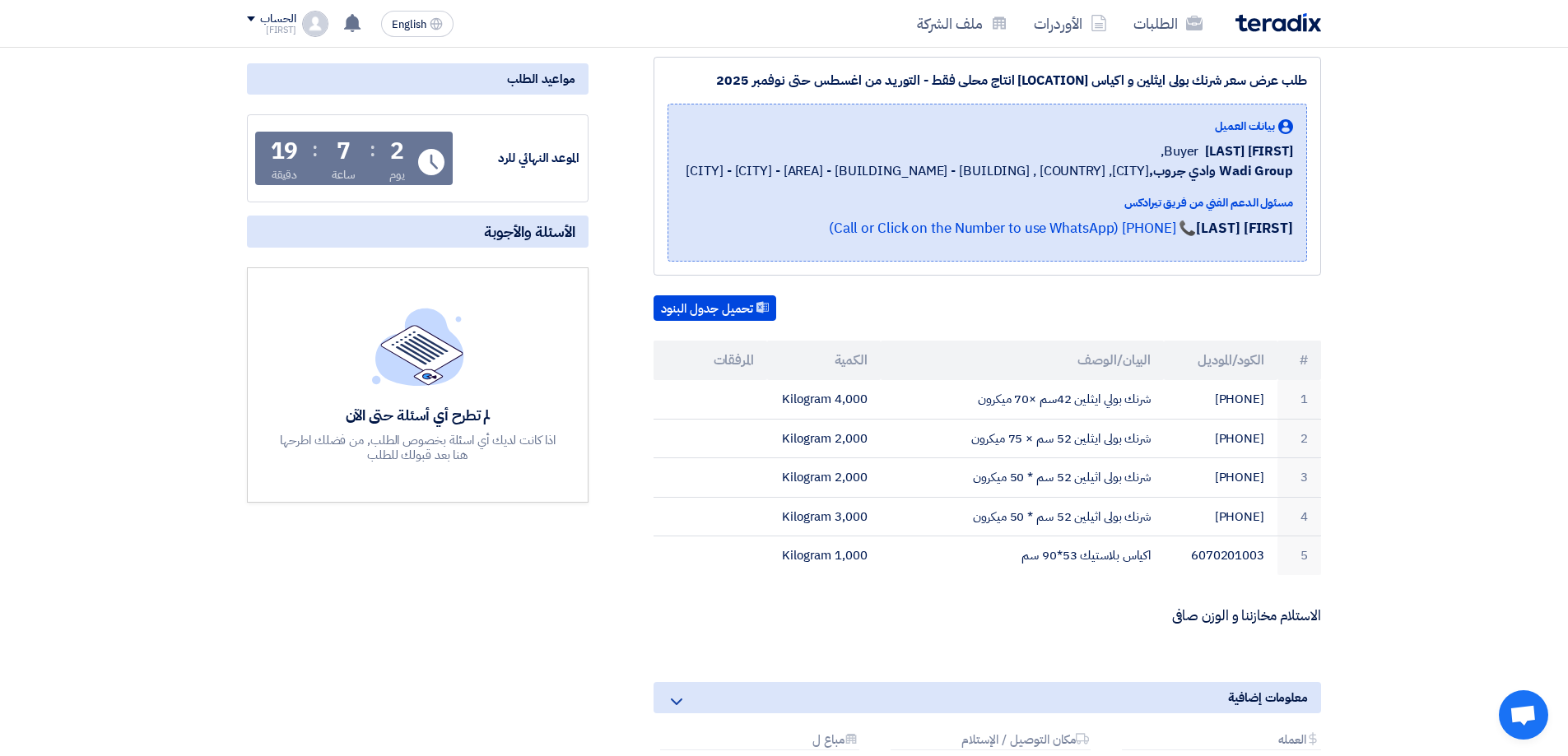 scroll, scrollTop: 0, scrollLeft: 0, axis: both 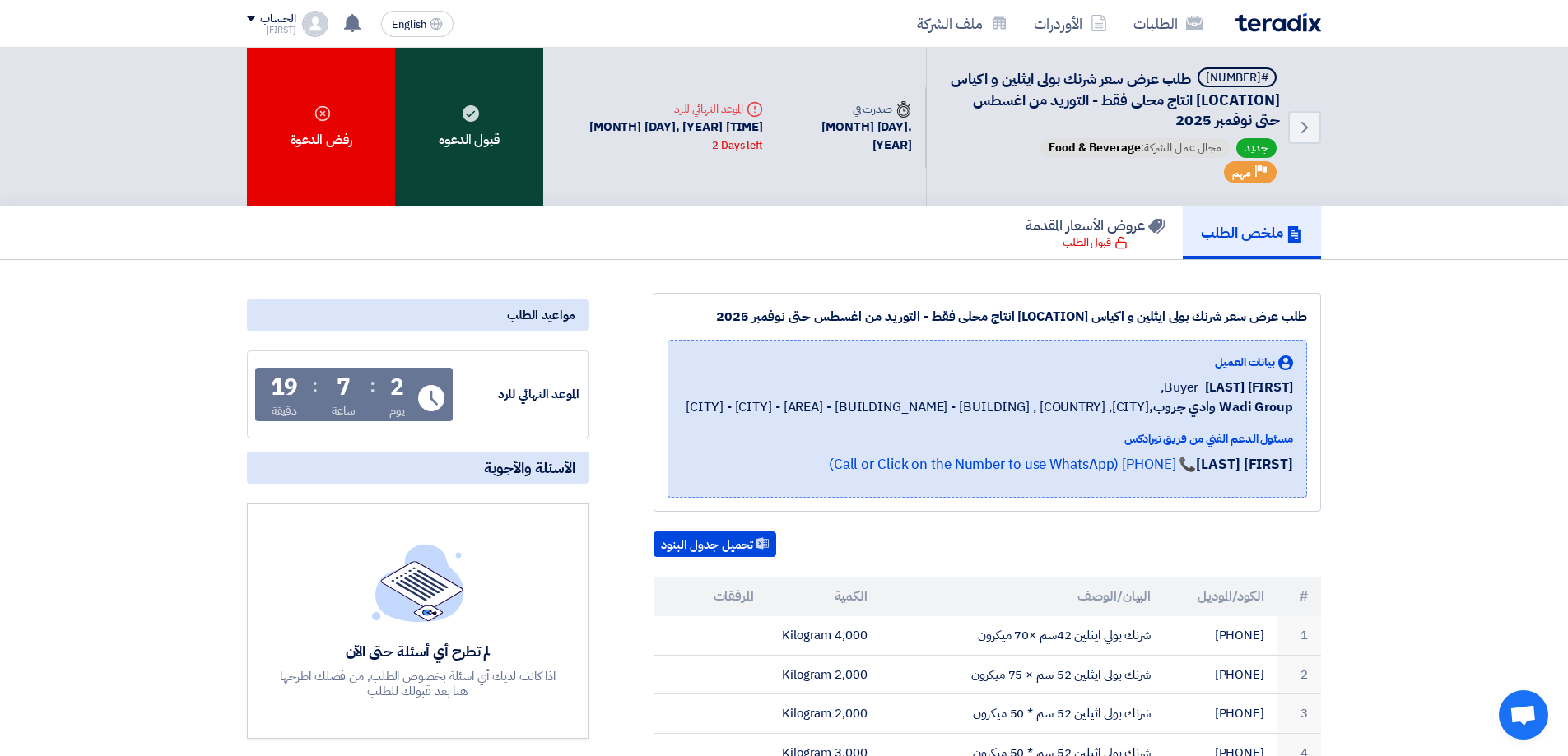 click on "قبول الدعوه" 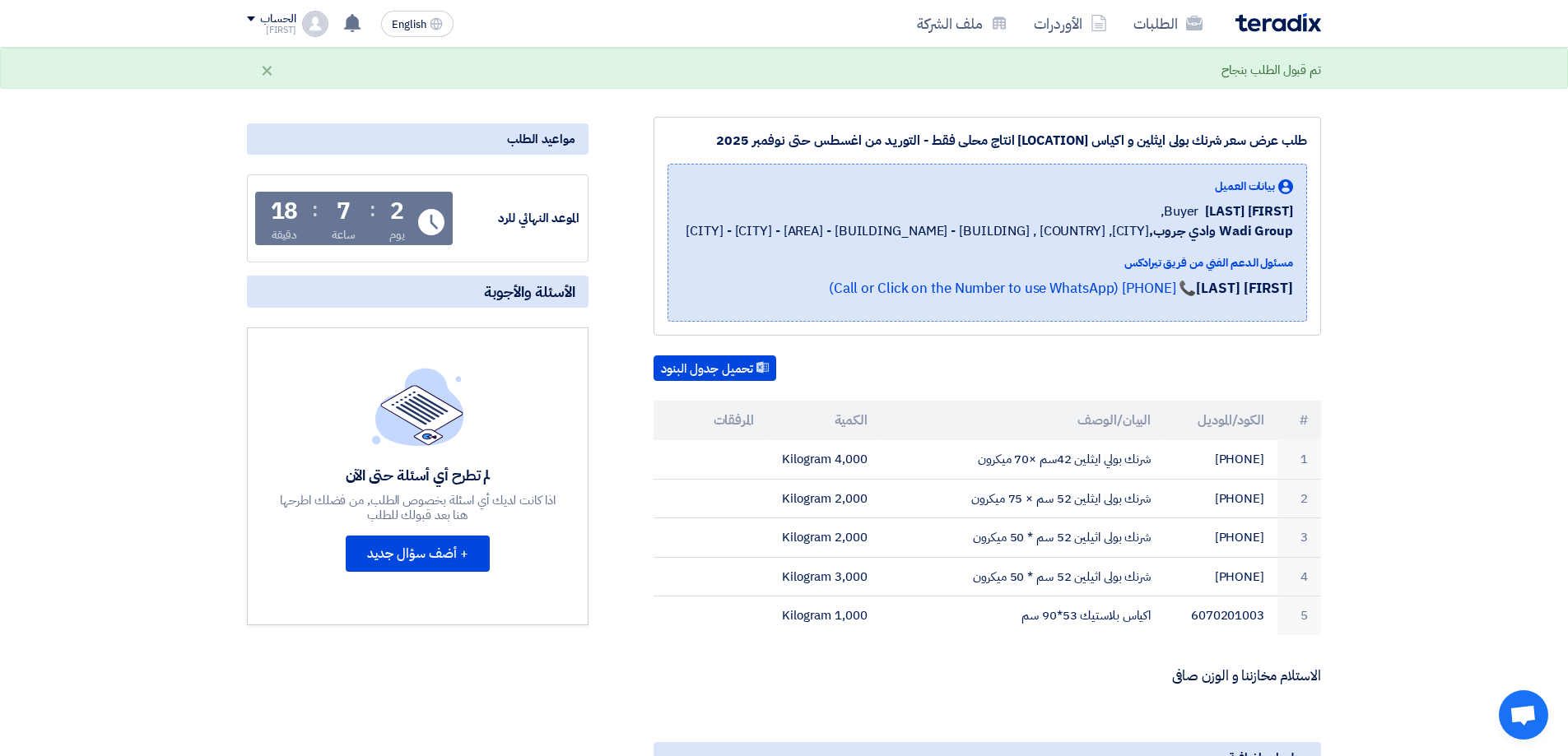 scroll, scrollTop: 0, scrollLeft: 0, axis: both 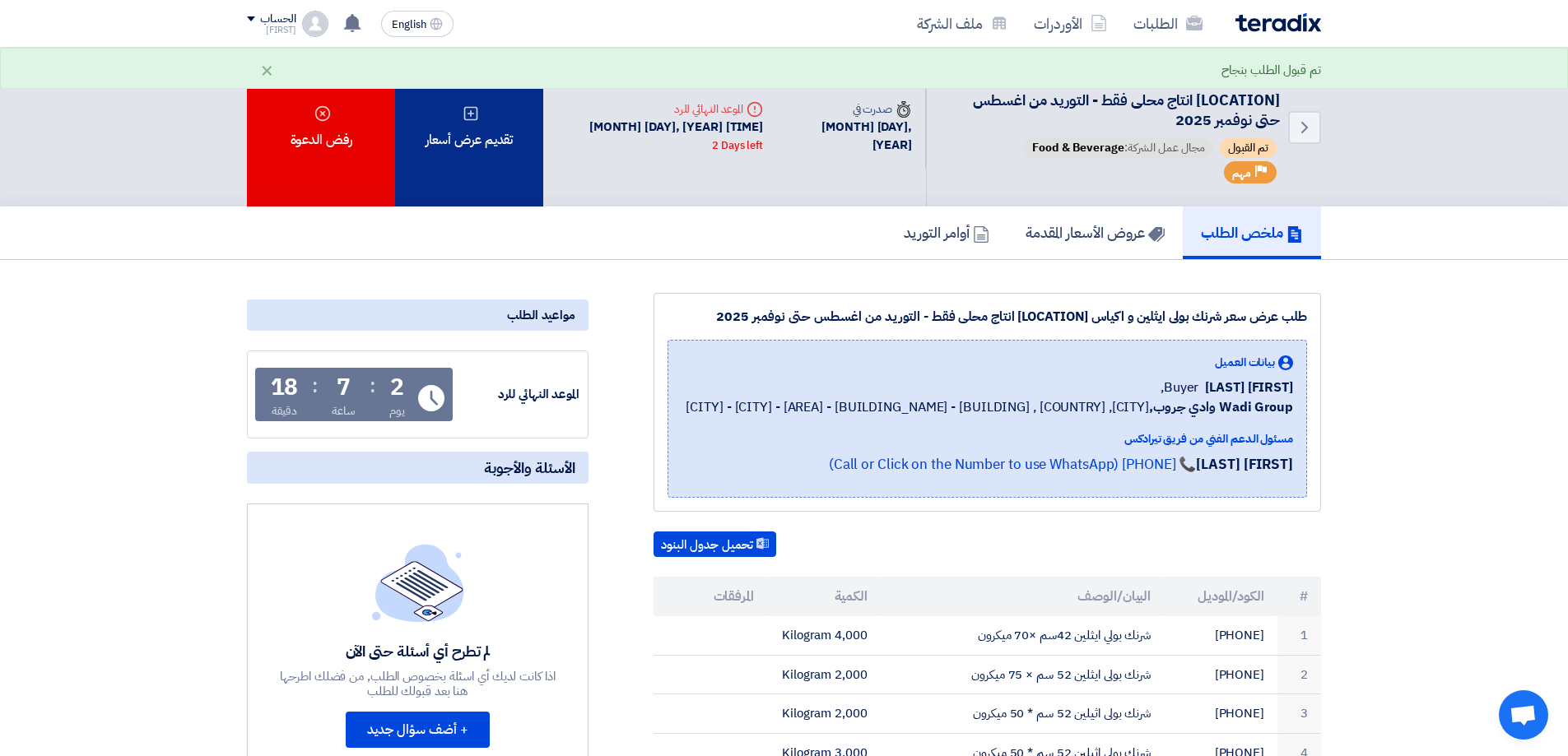 click on "تقديم عرض أسعار" 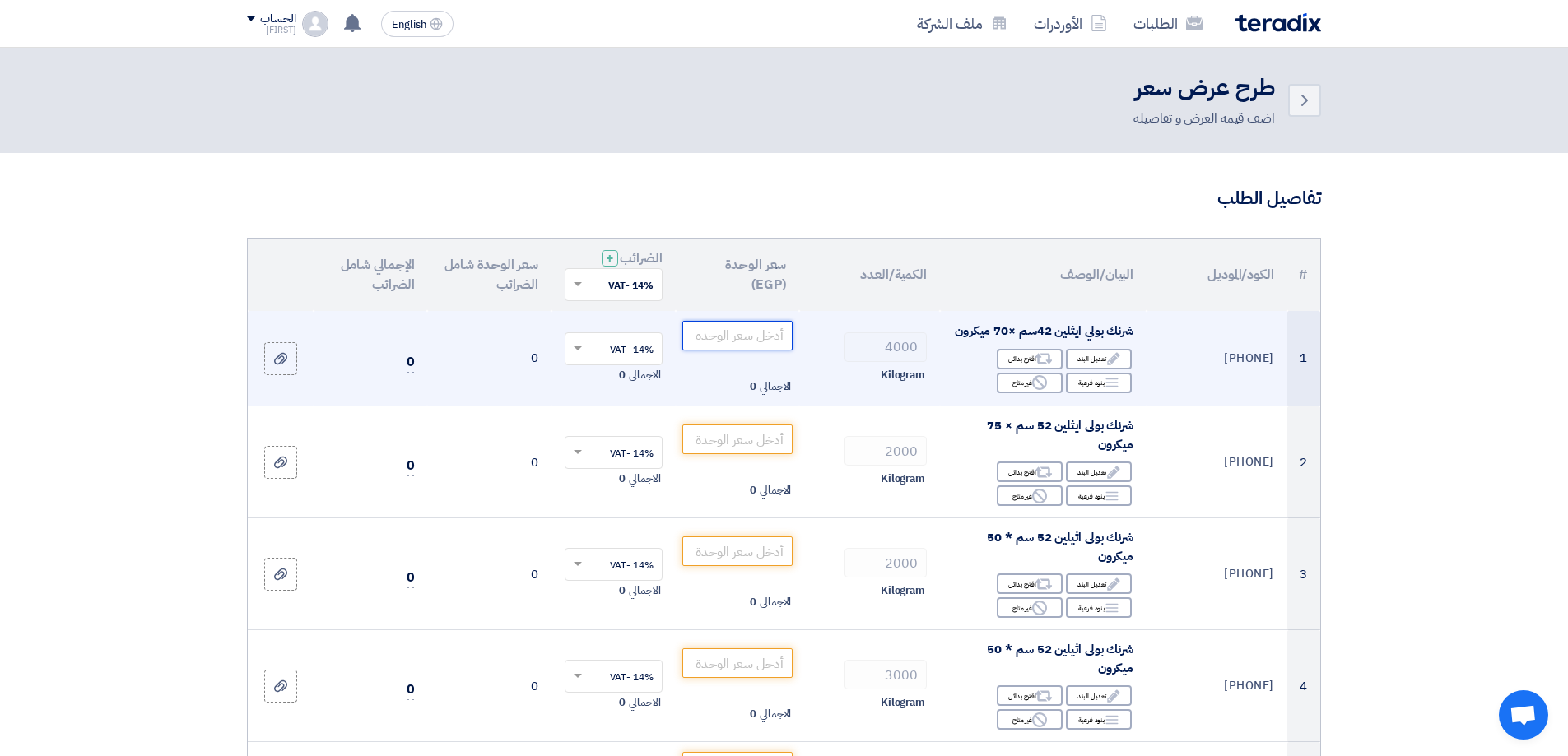 click 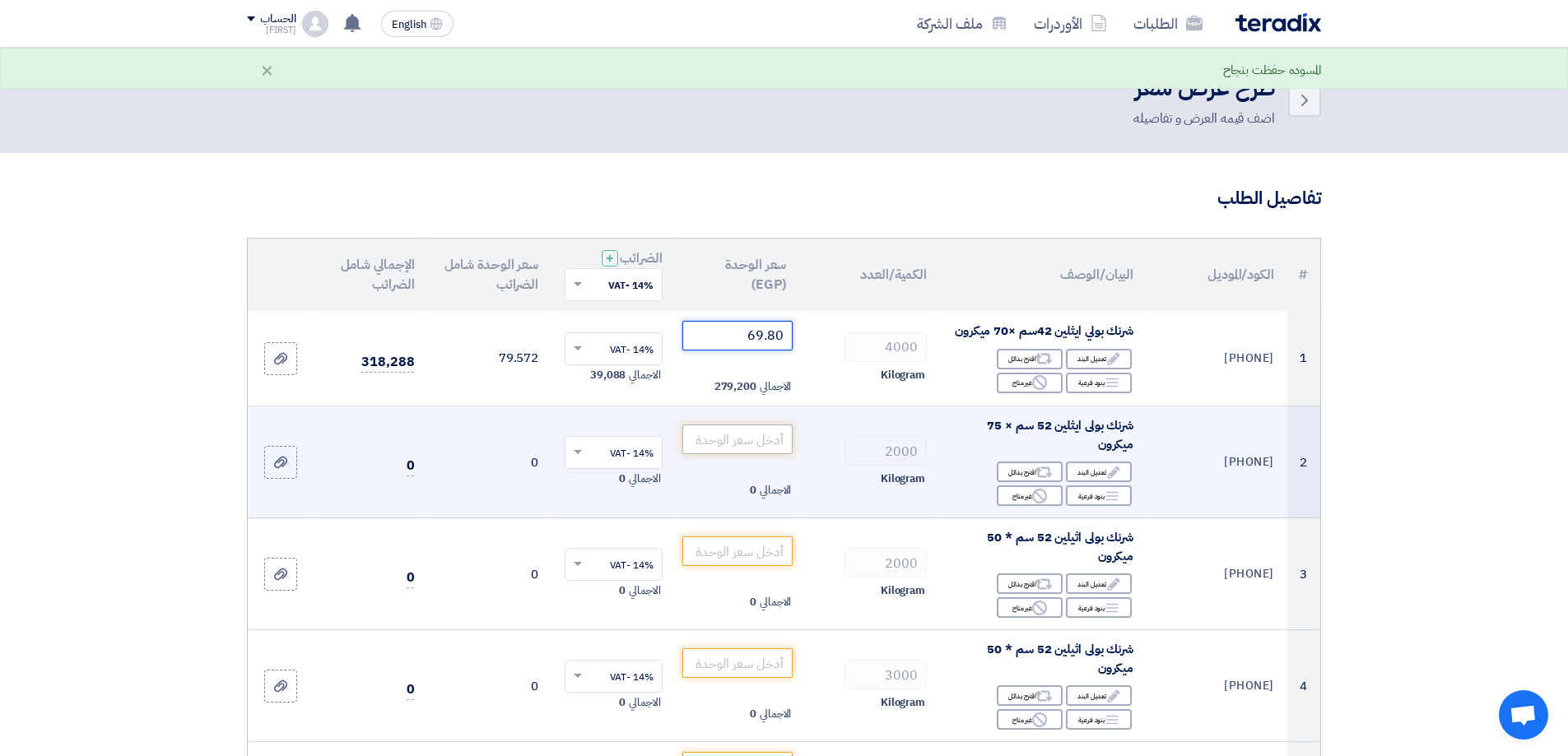 type on "69.80" 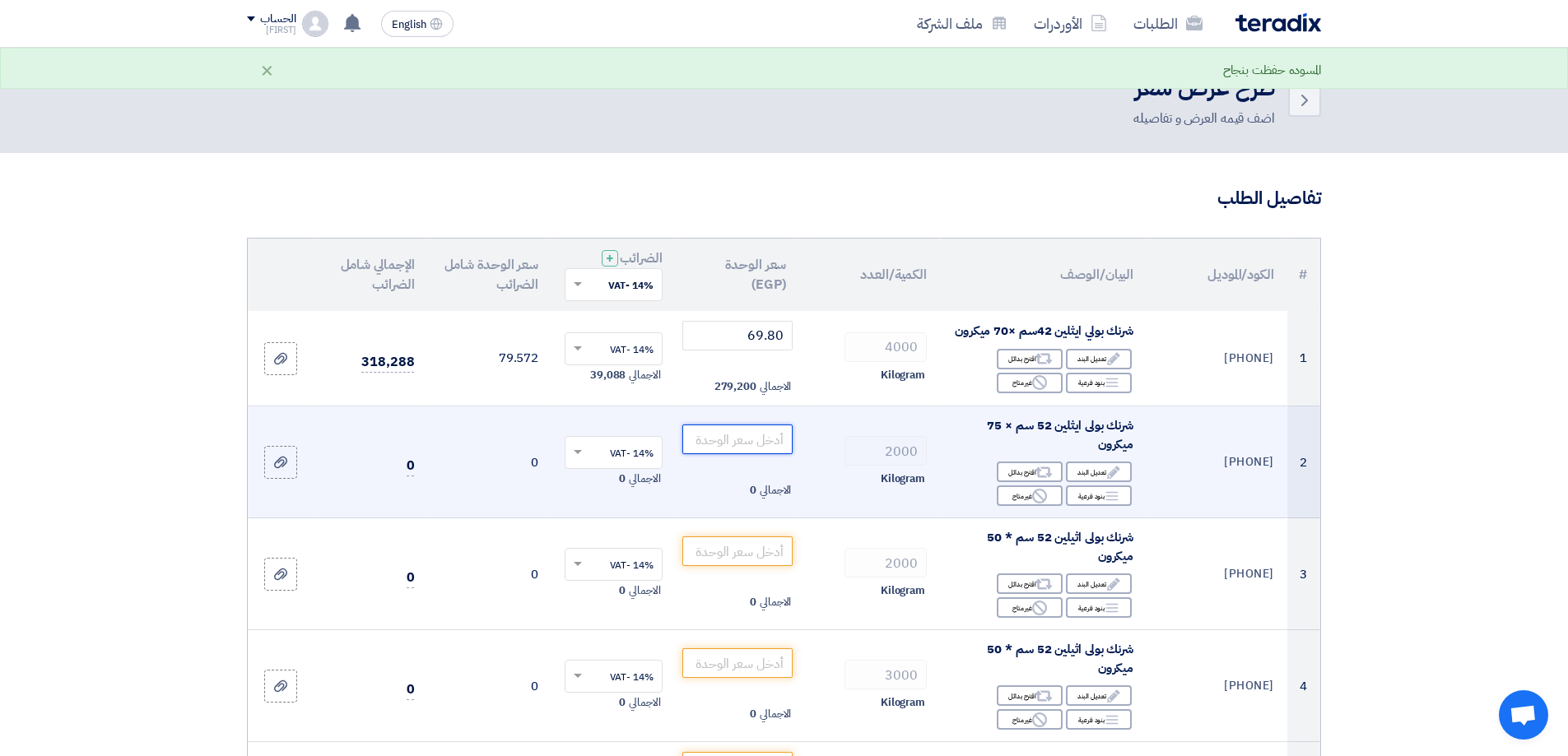 click 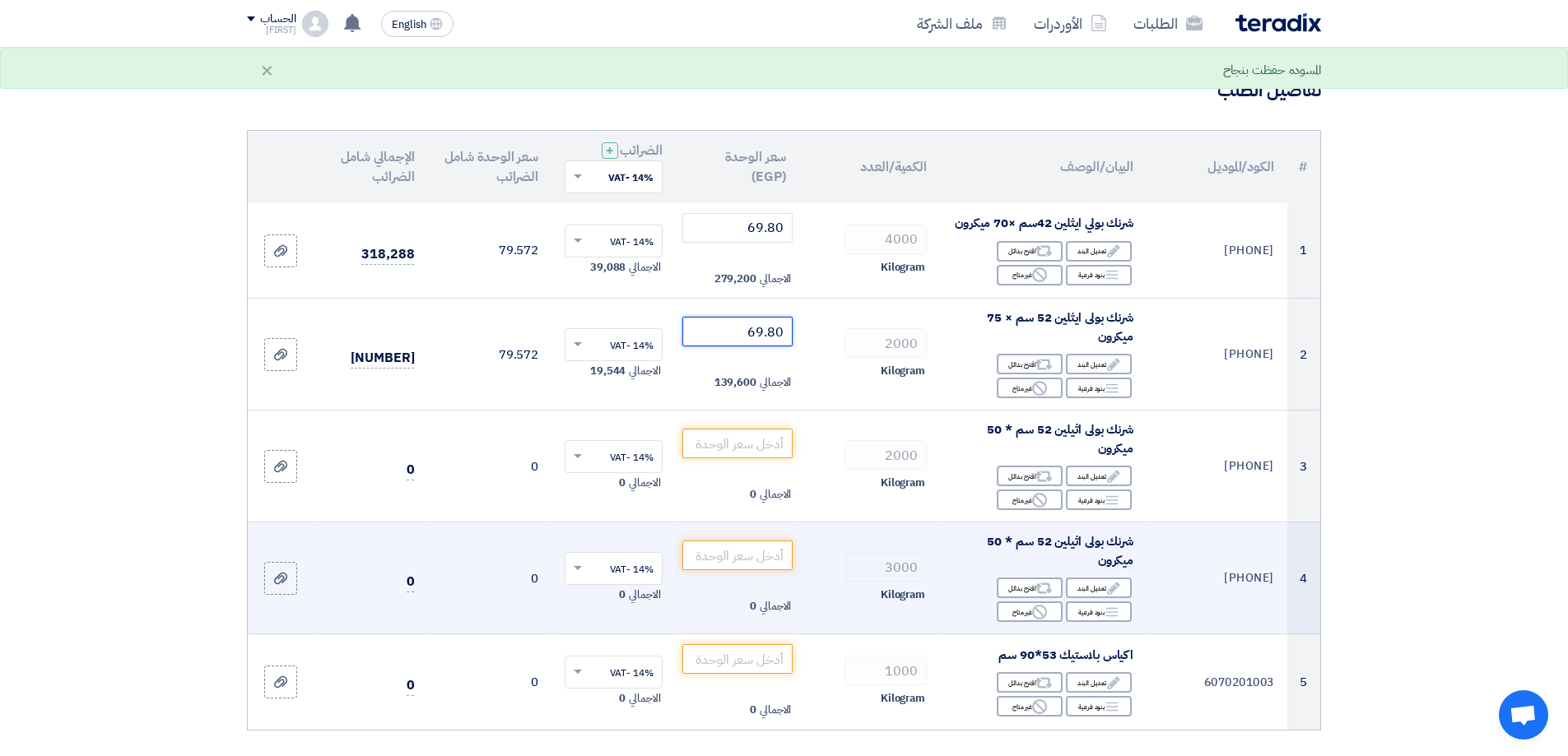 scroll, scrollTop: 165, scrollLeft: 0, axis: vertical 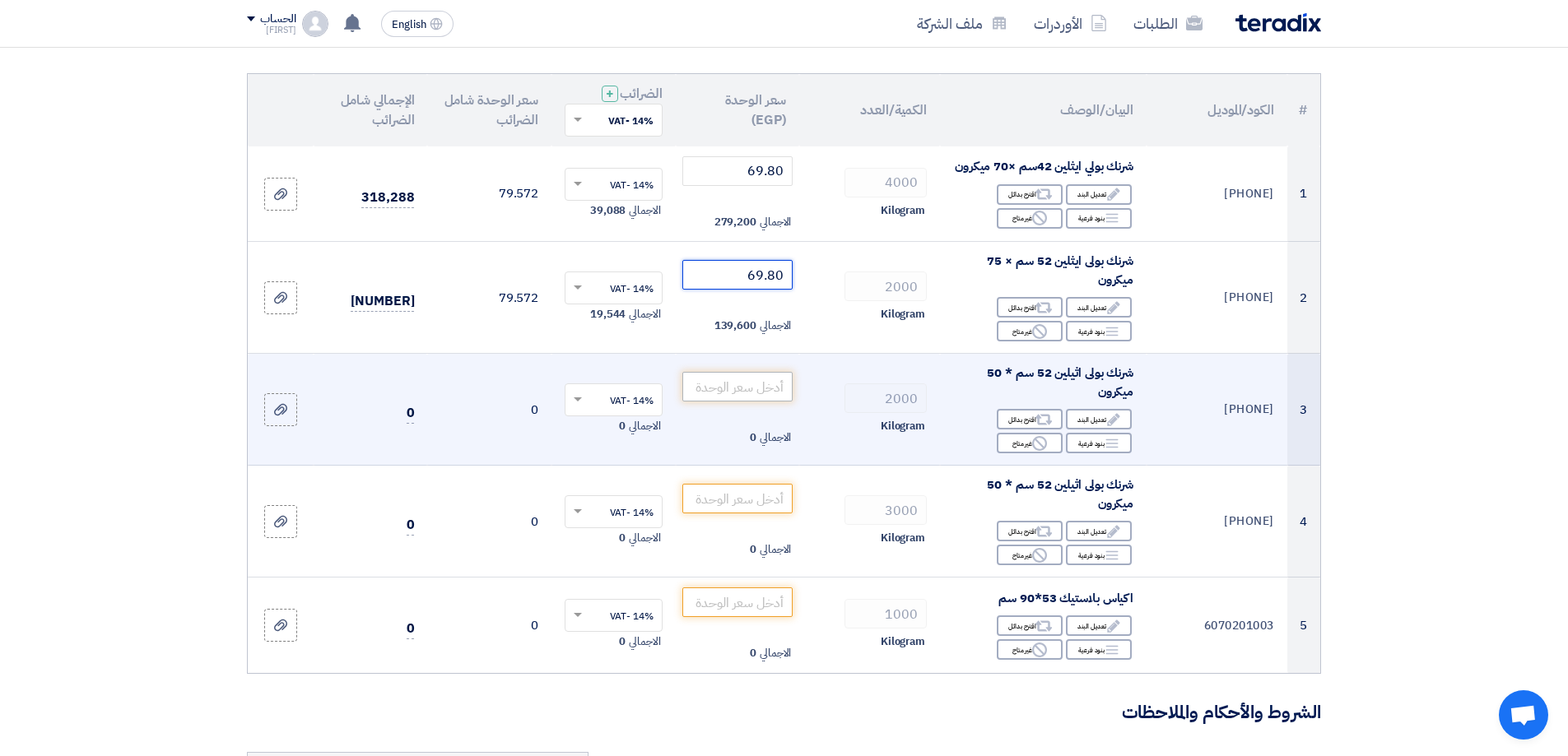 type on "69.80" 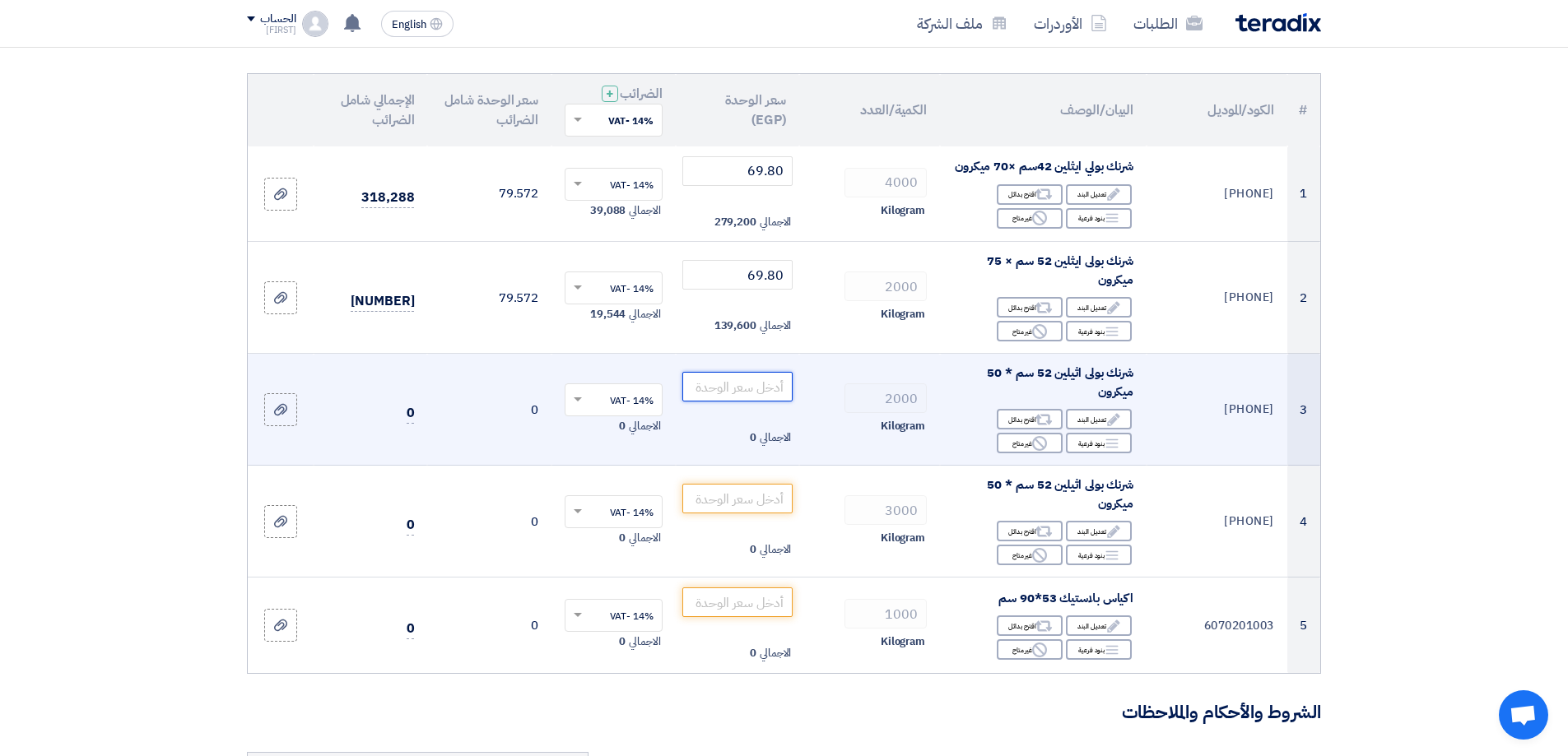 click 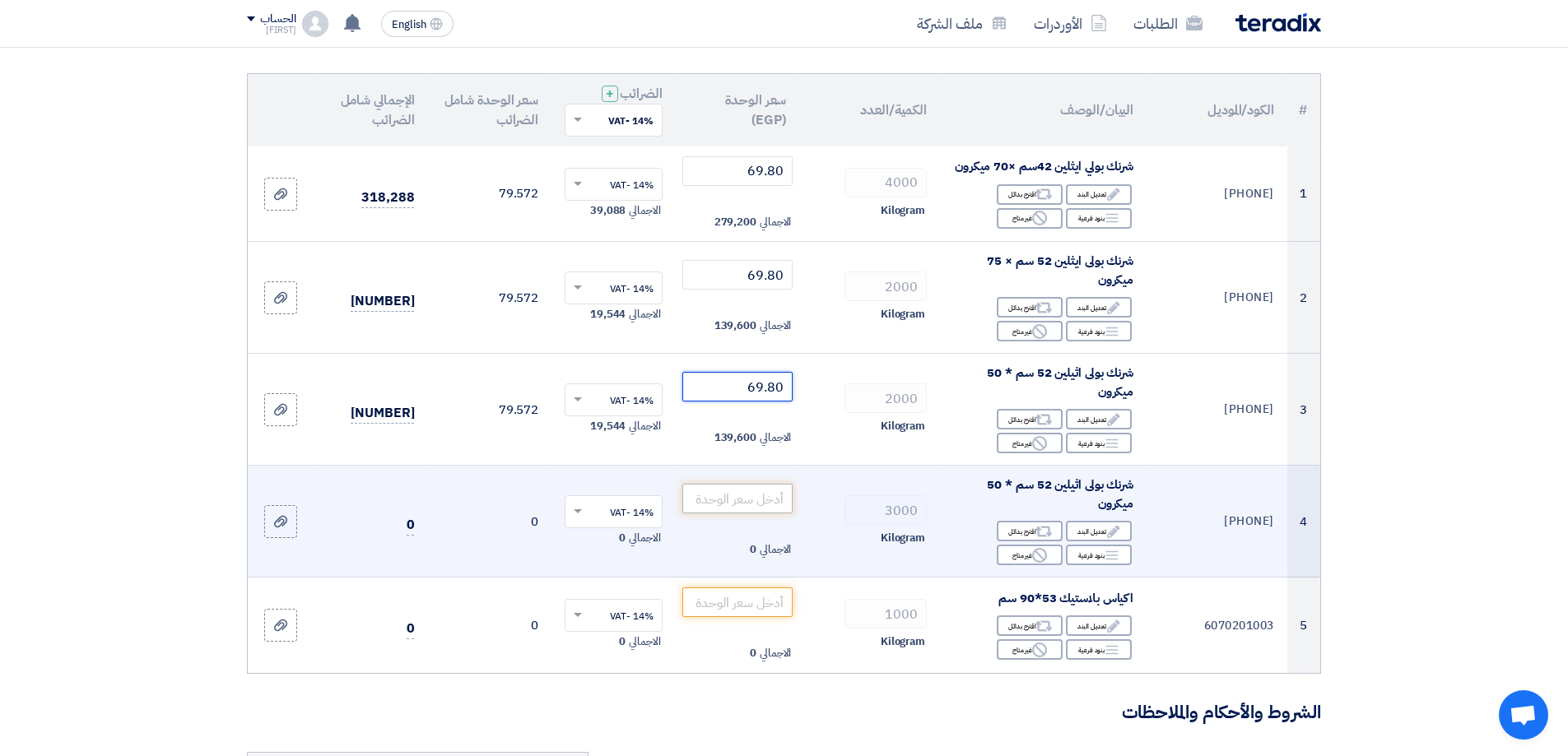 type on "69.80" 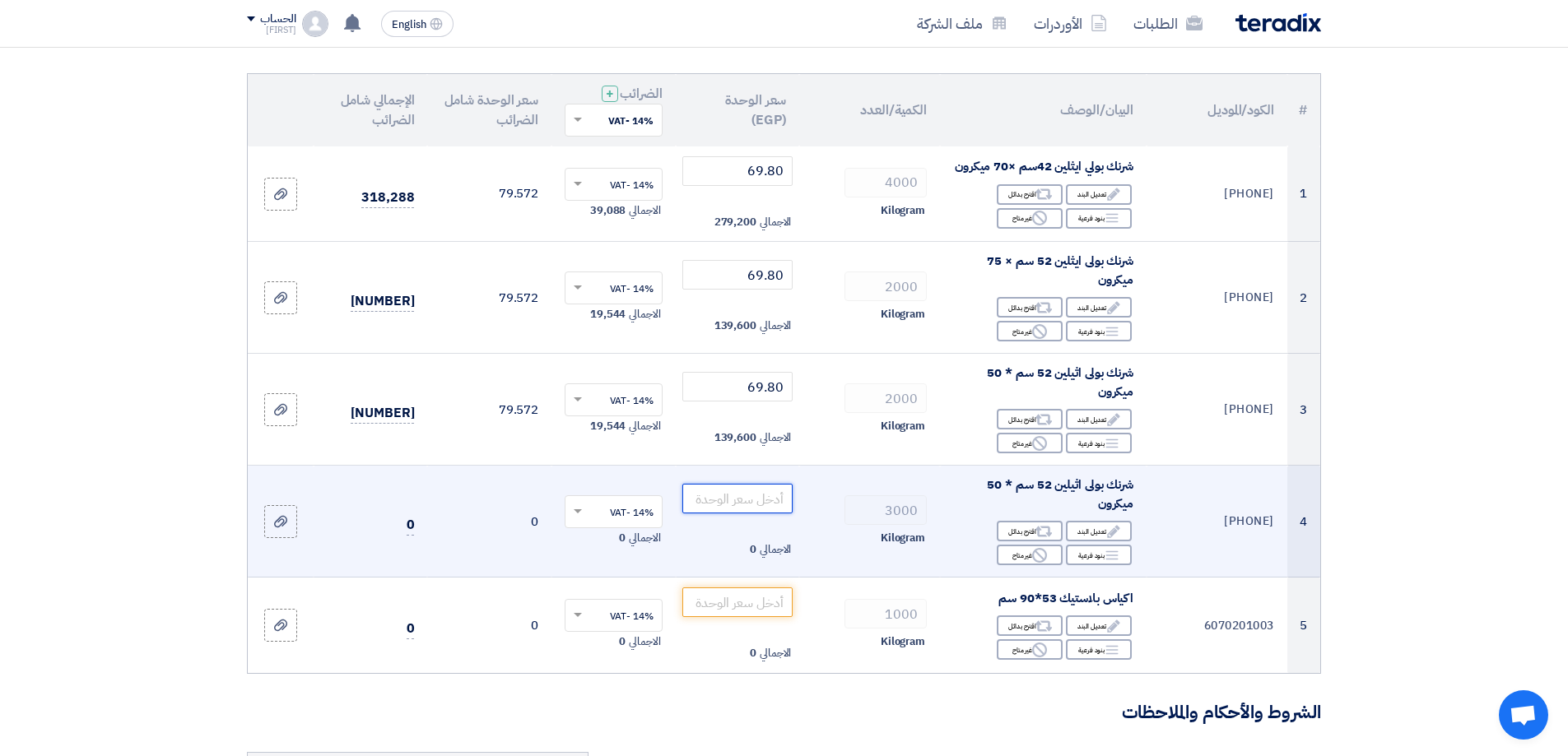 click 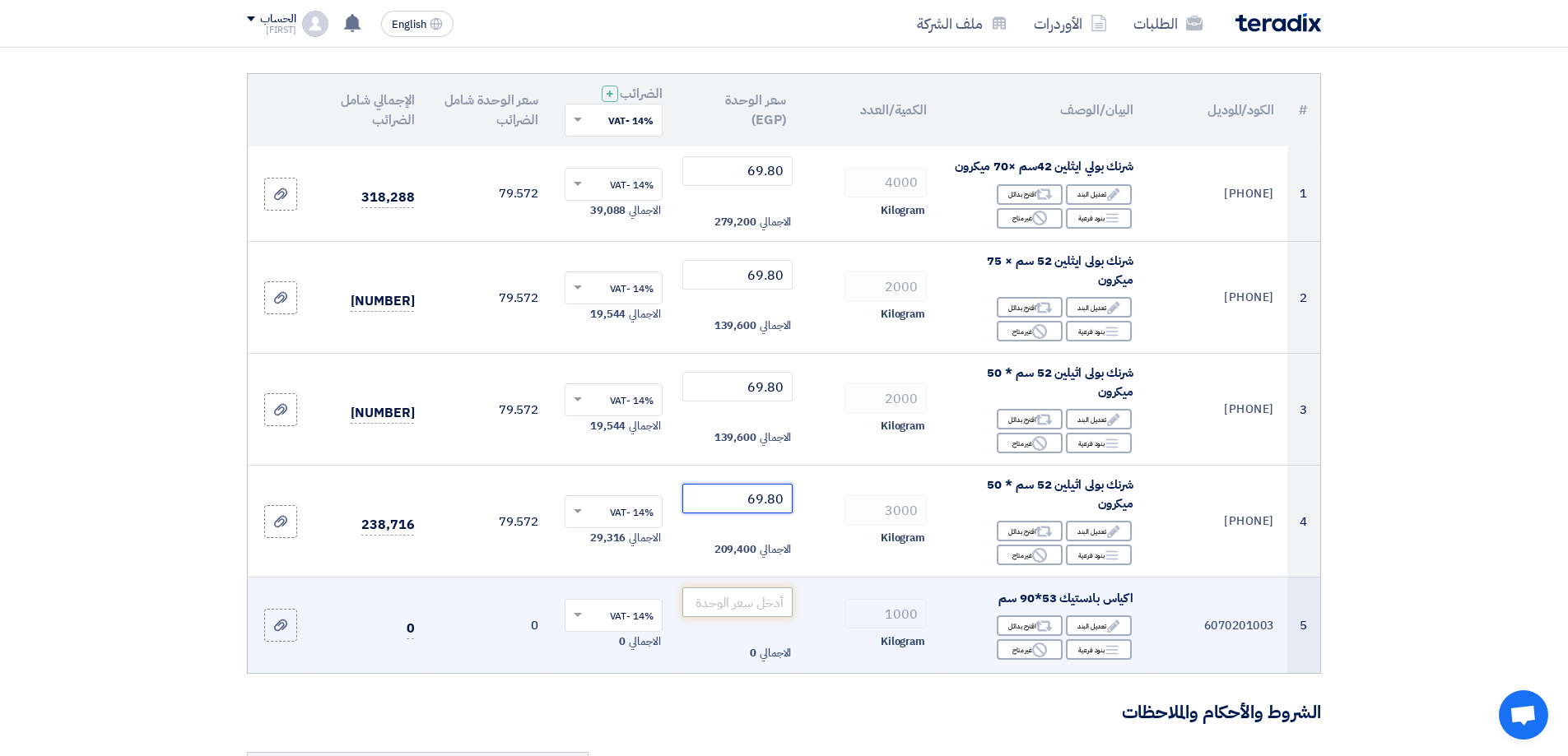 type on "69.80" 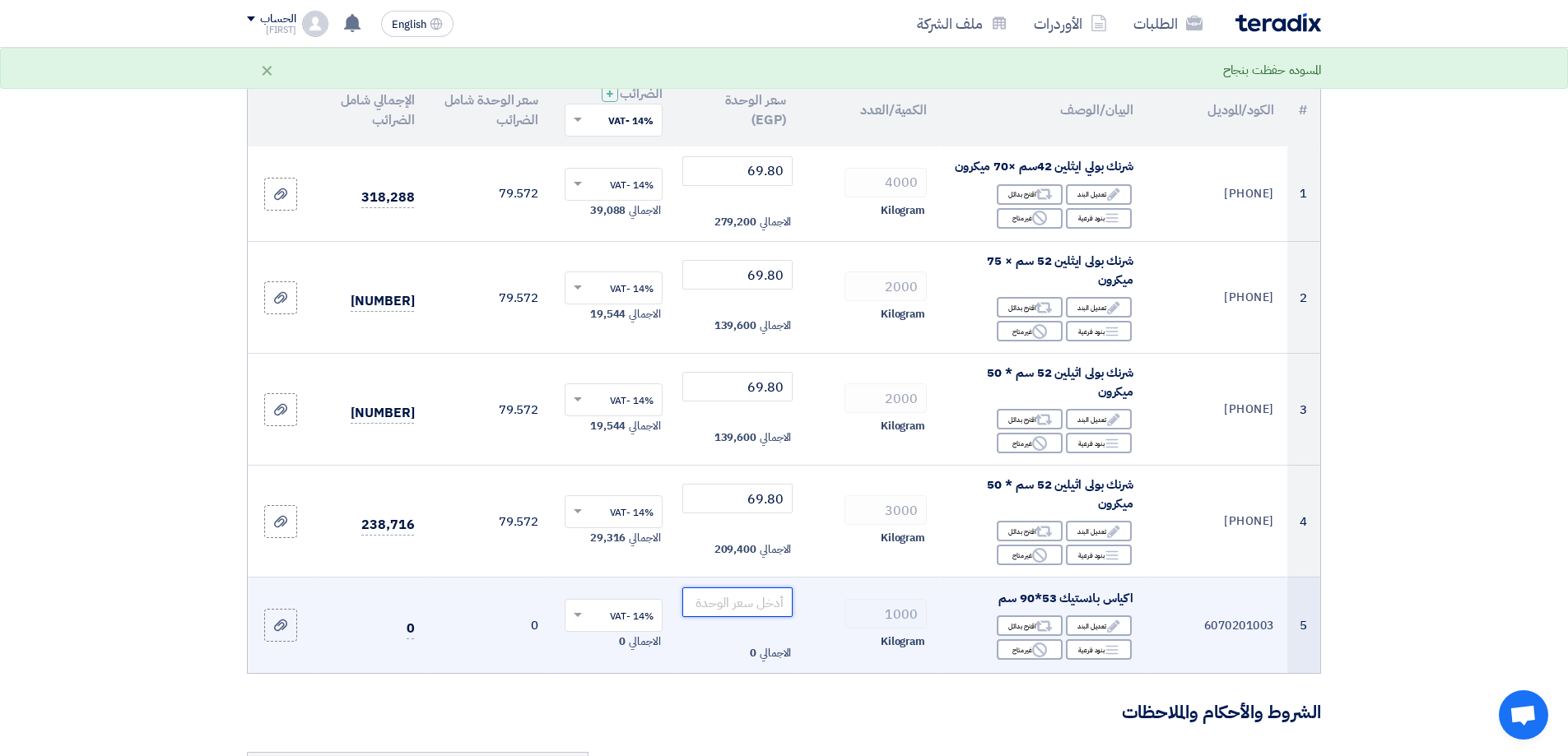 click 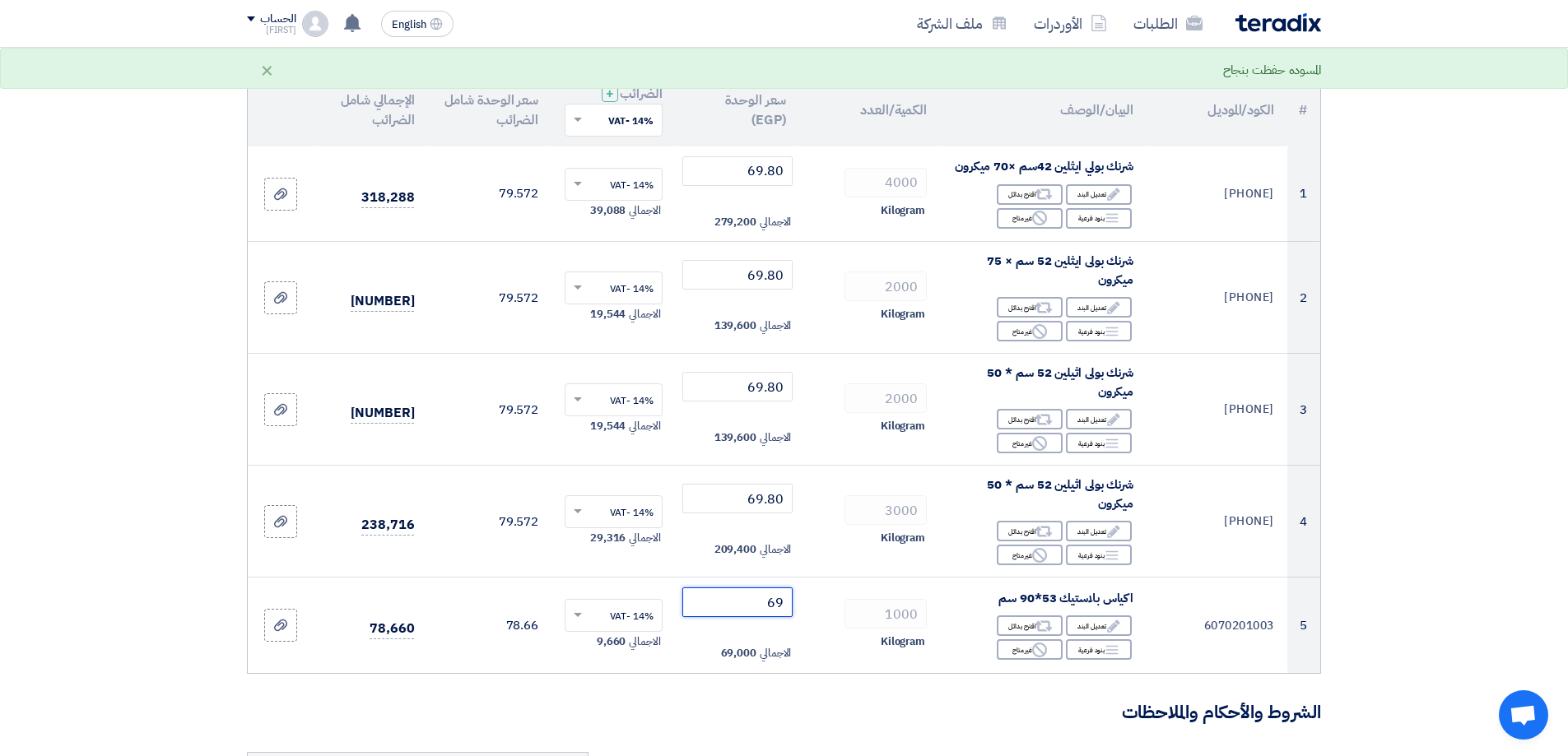 type on "69" 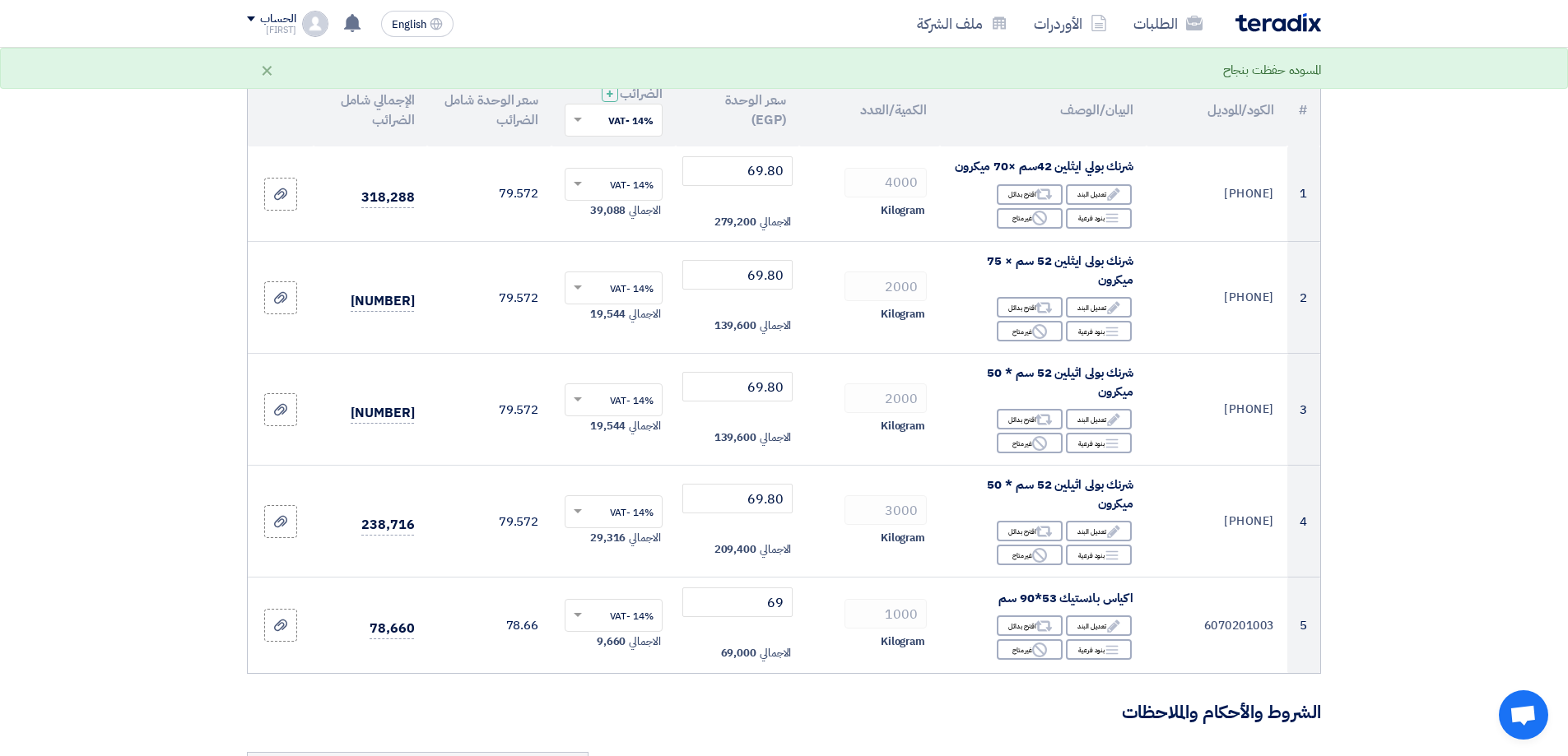 click on "تفاصيل الطلب
#
الكود/الموديل
البيان/الوصف
الكمية/العدد
سعر الوحدة (EGP)
الضرائب
+
'Select taxes...
14% -VAT" 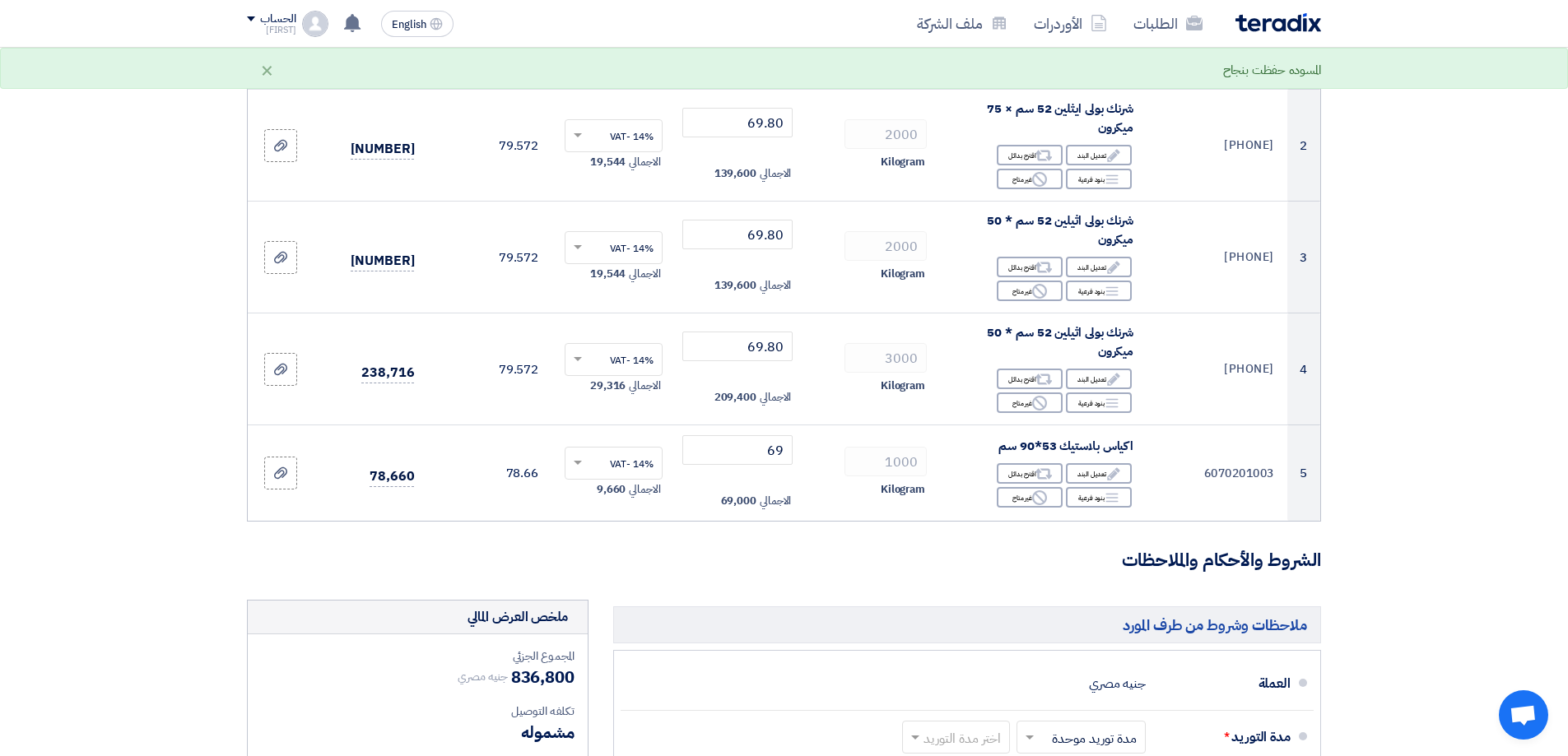 scroll, scrollTop: 576, scrollLeft: 0, axis: vertical 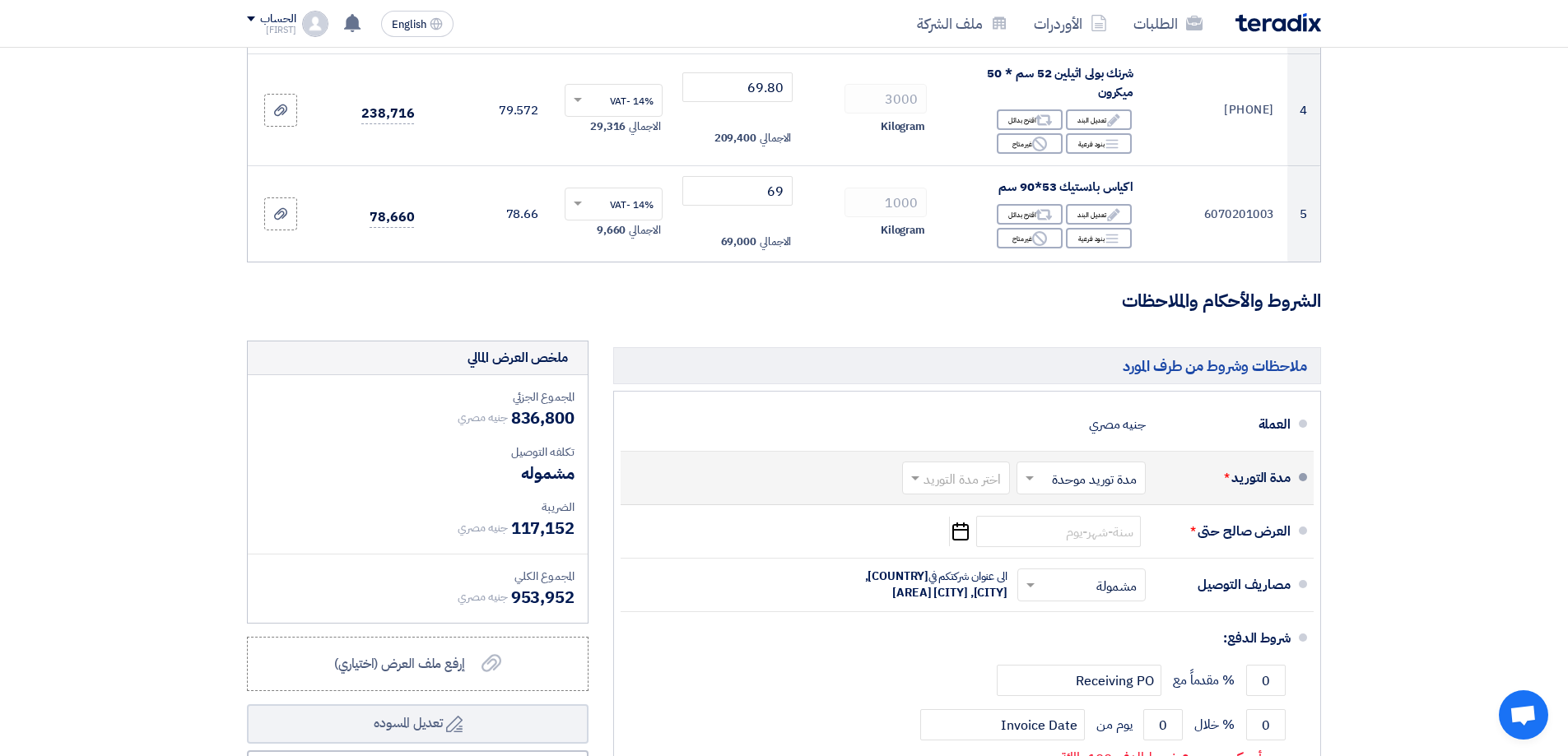 click 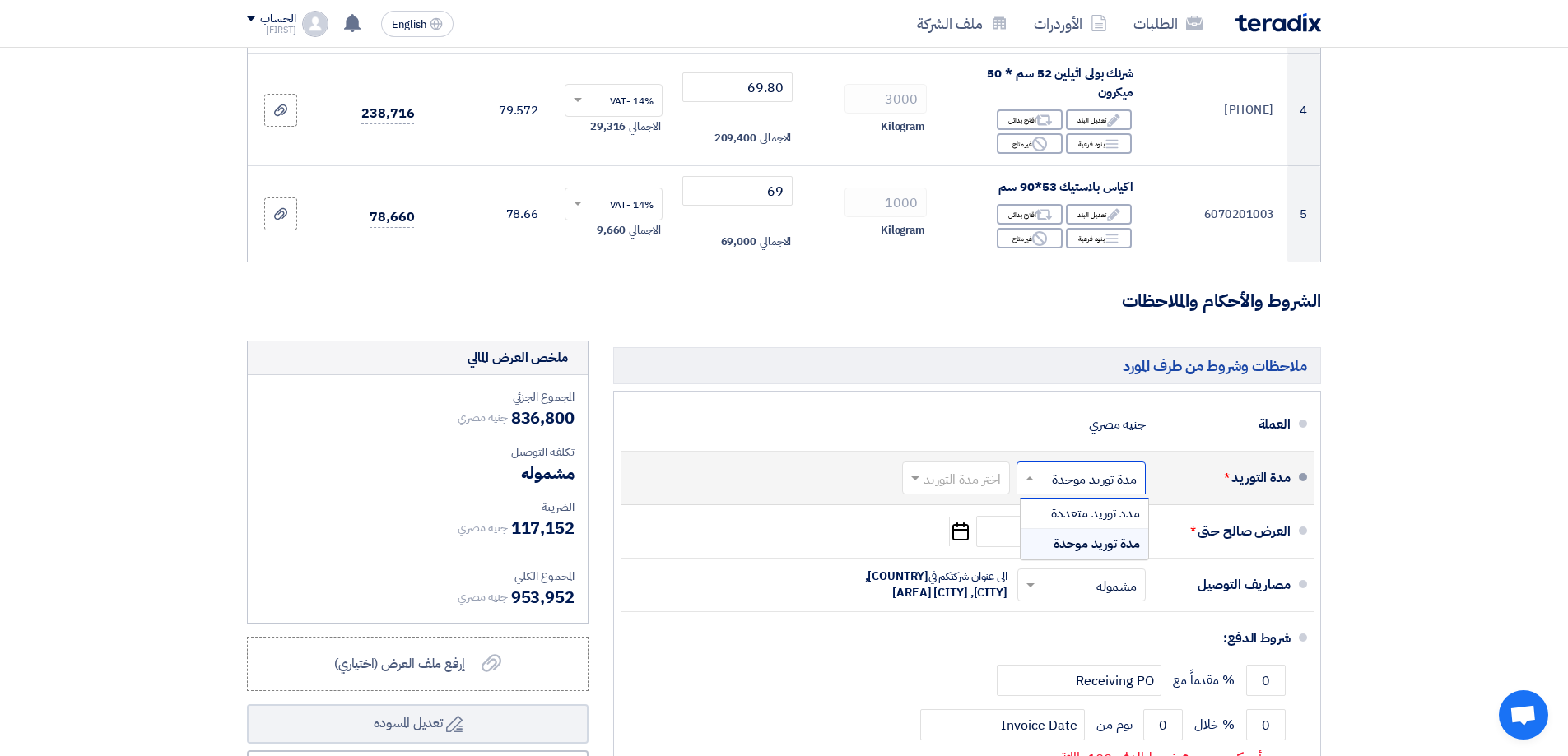 click on "مدة توريد موحدة" at bounding box center [1096, 544] 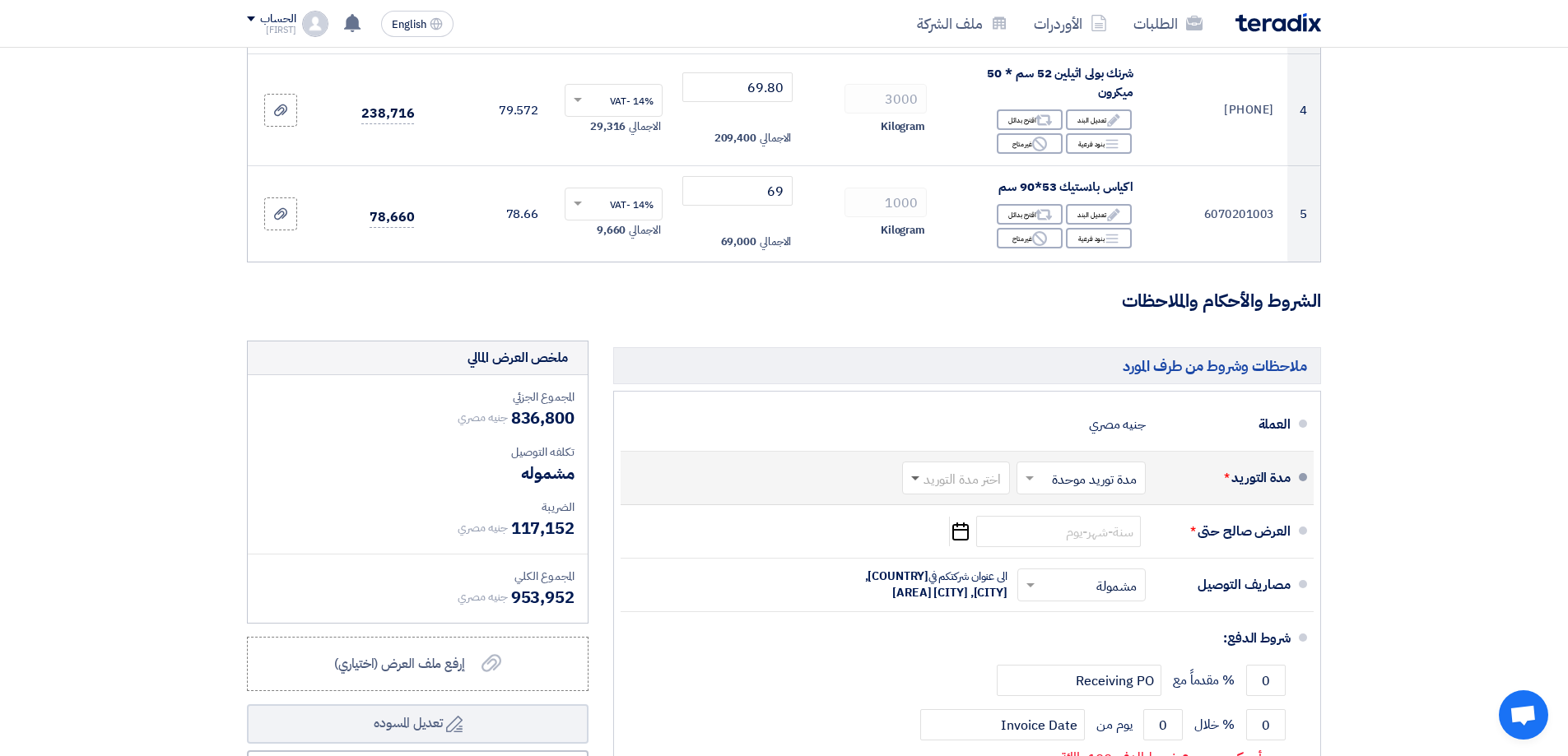 click 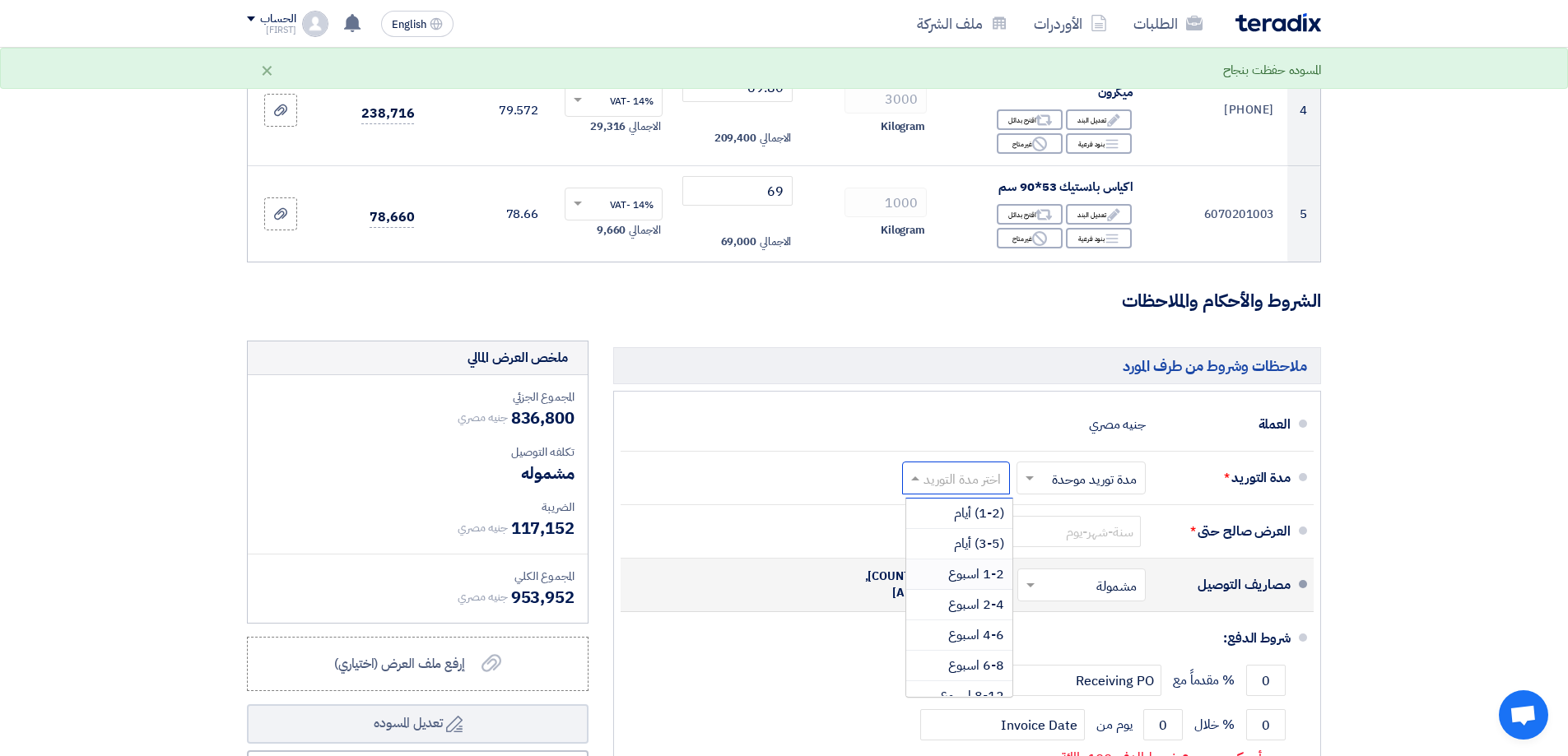 click on "1-2 اسبوع" at bounding box center (976, 574) 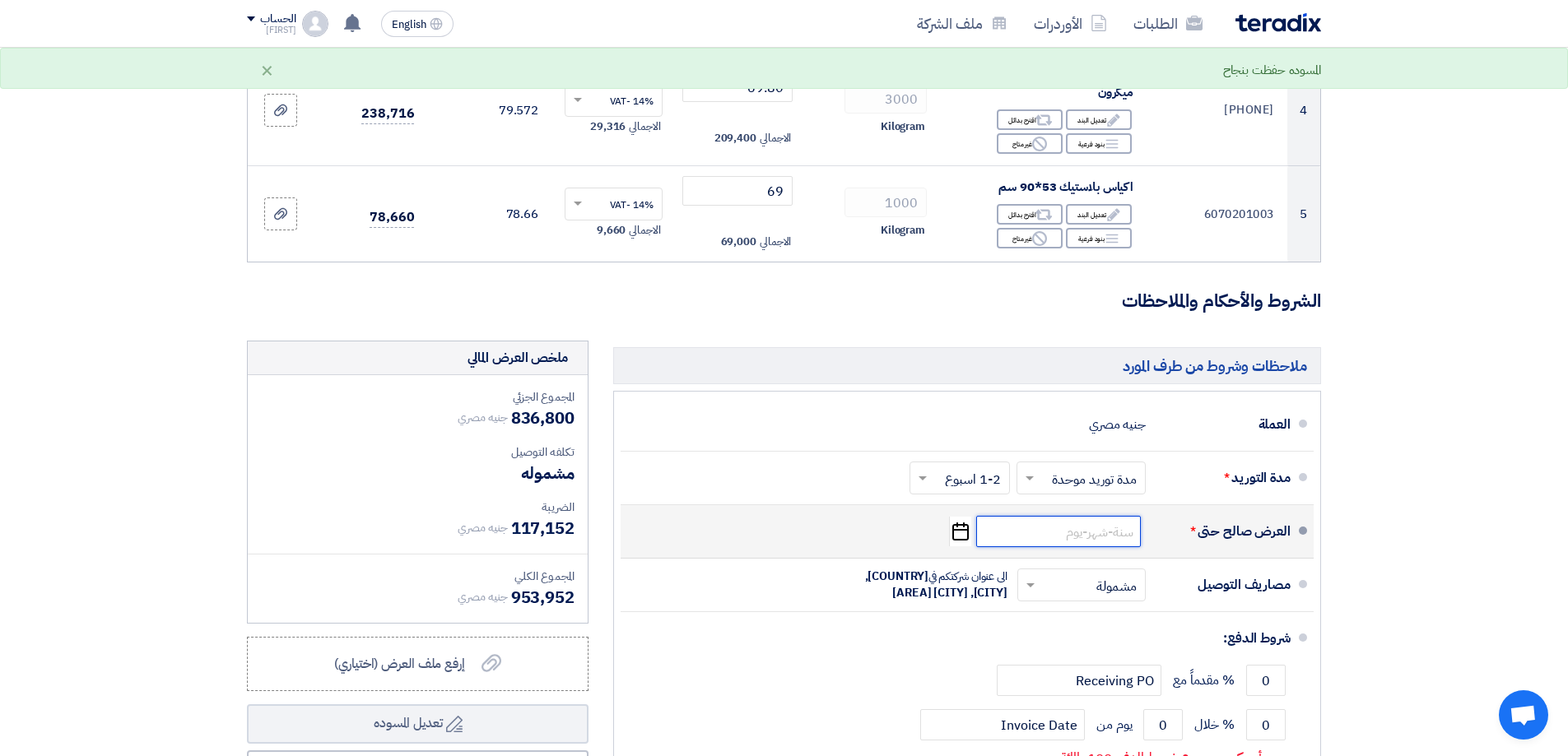 click 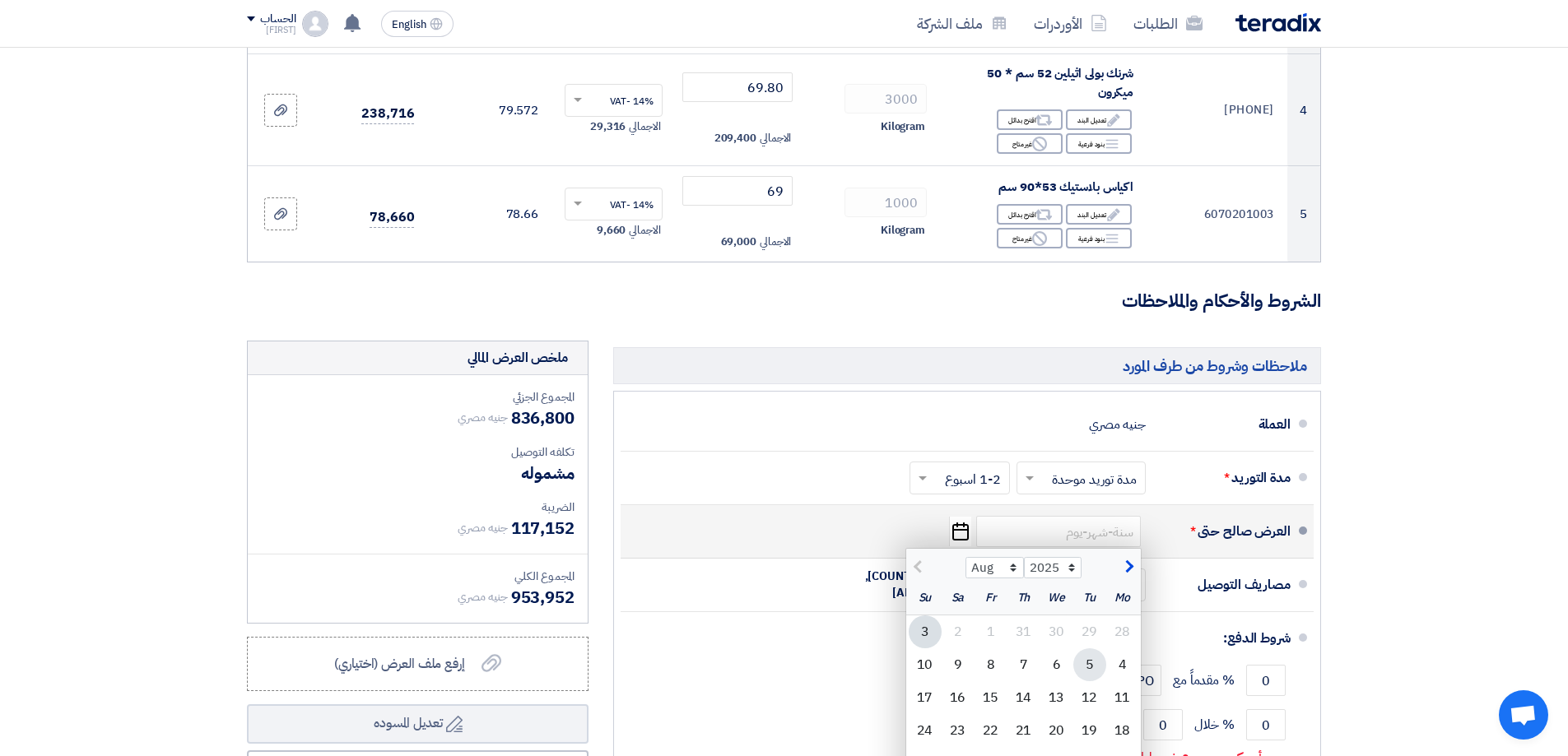 click on "5" 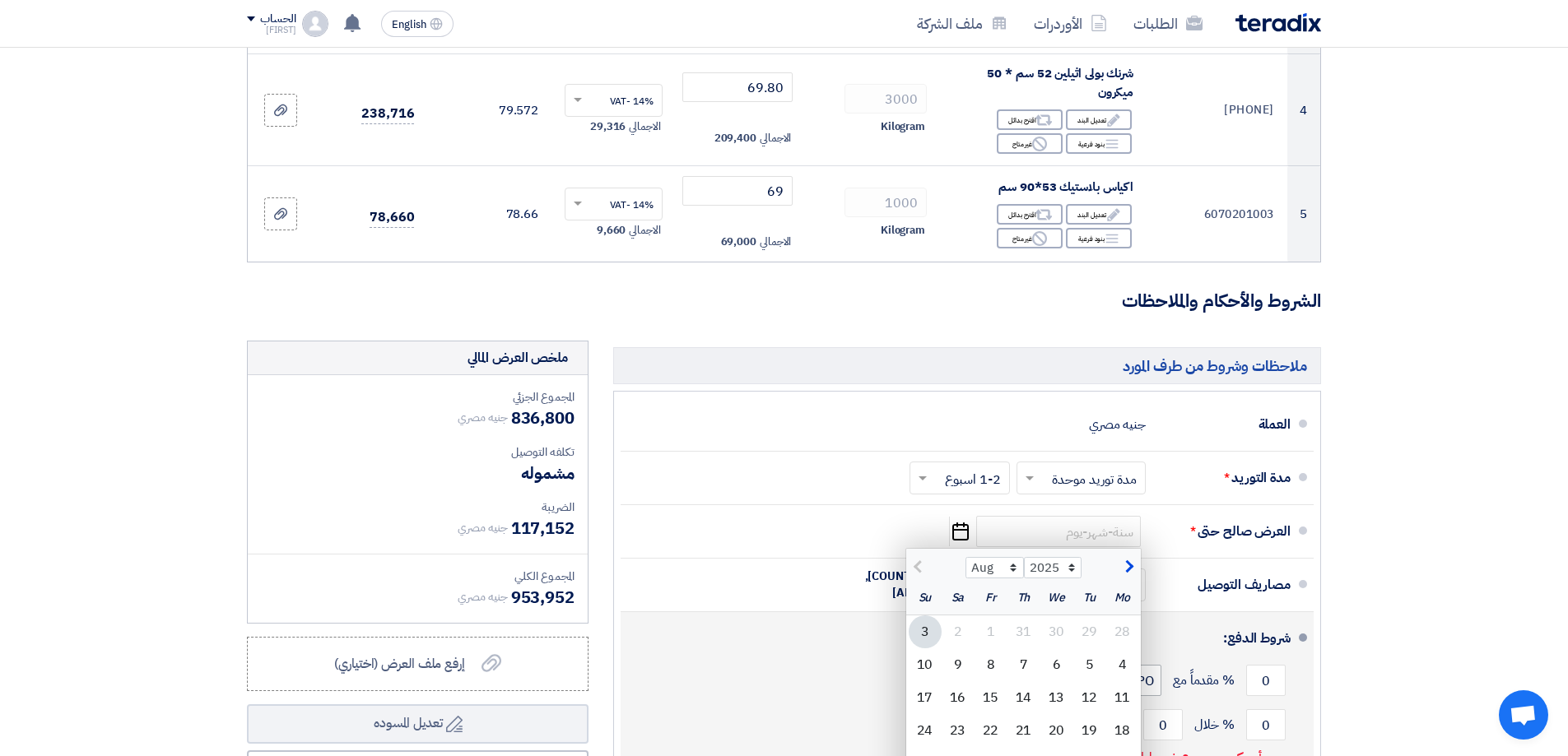 type on "8/5/2025" 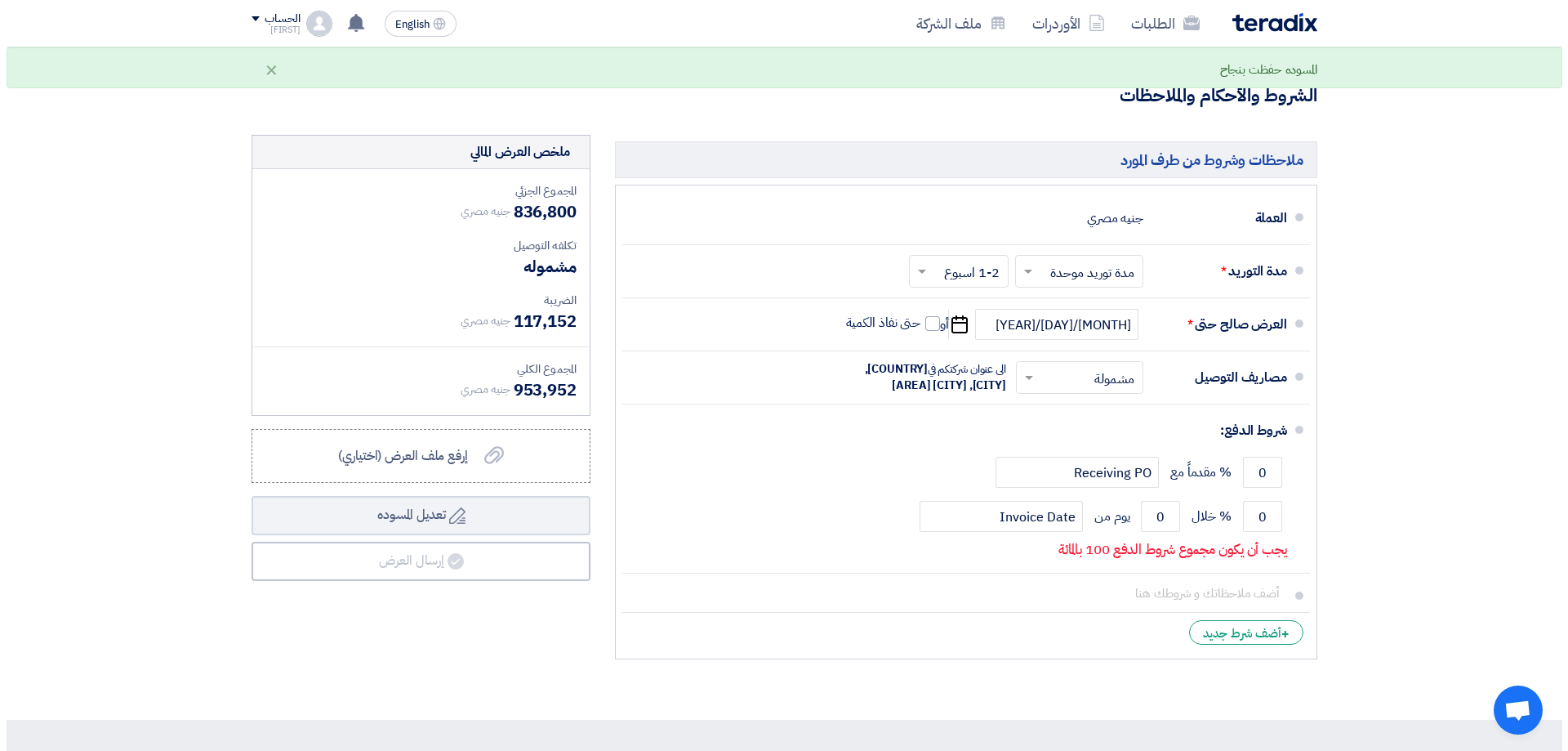 scroll, scrollTop: 817, scrollLeft: 0, axis: vertical 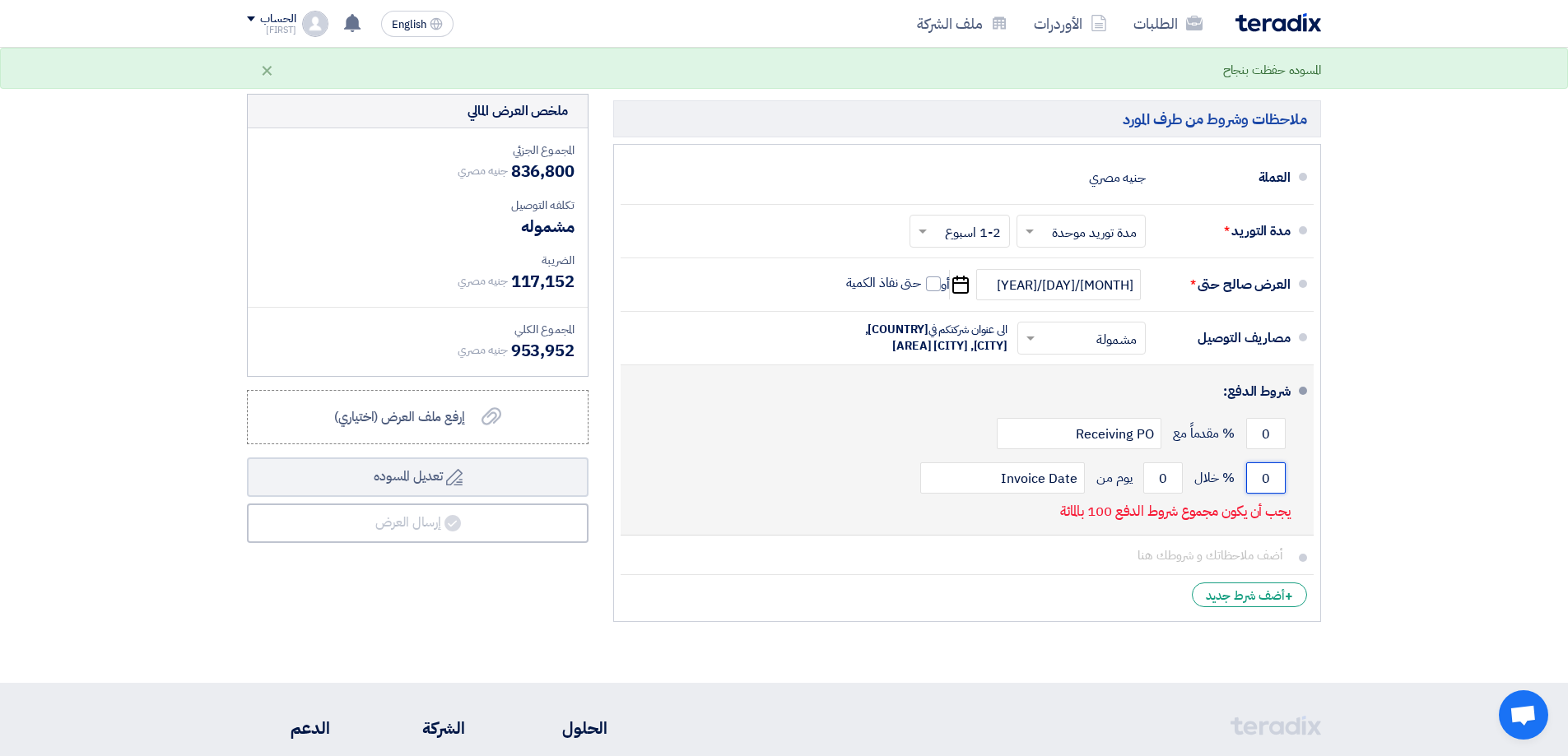 click on "0" 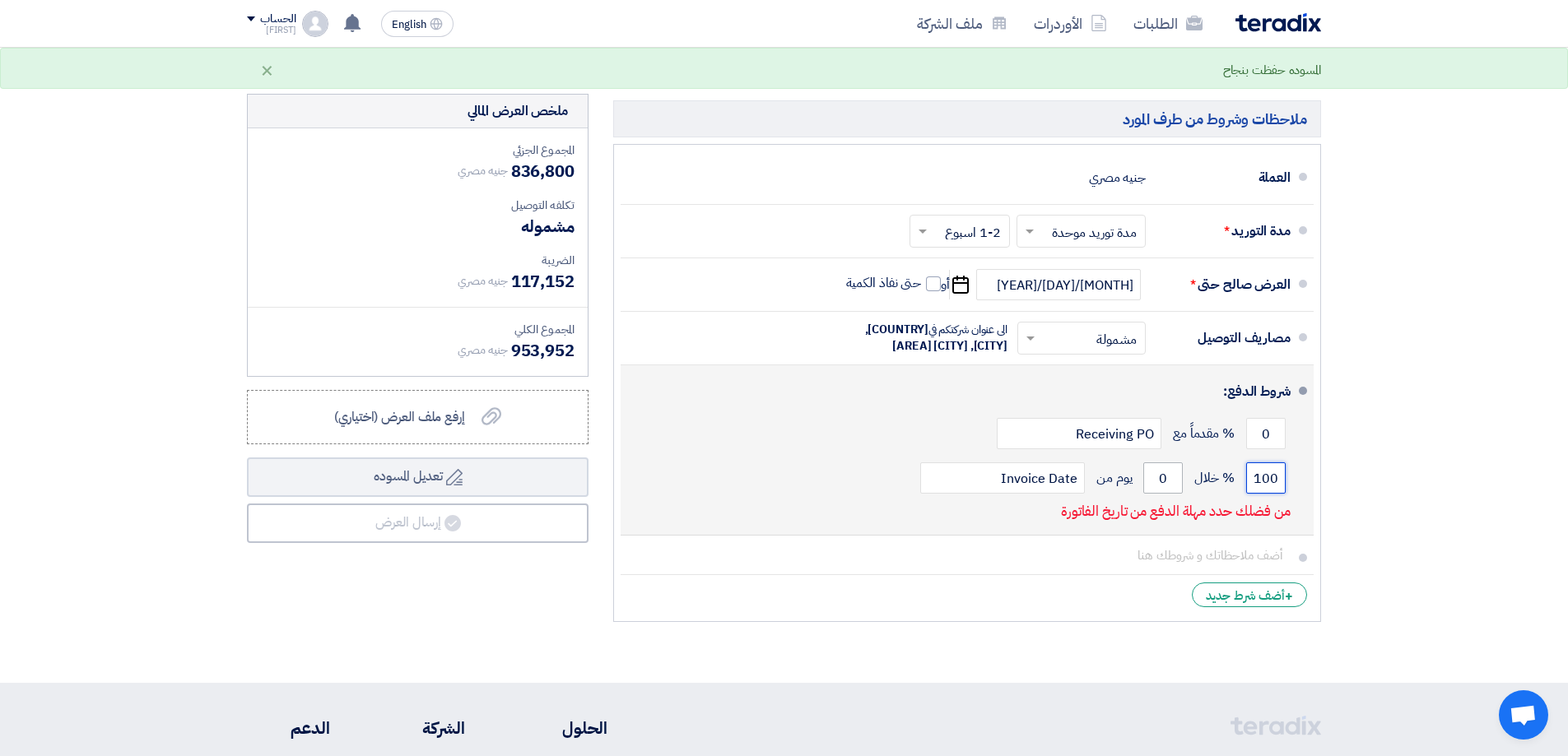 type on "100" 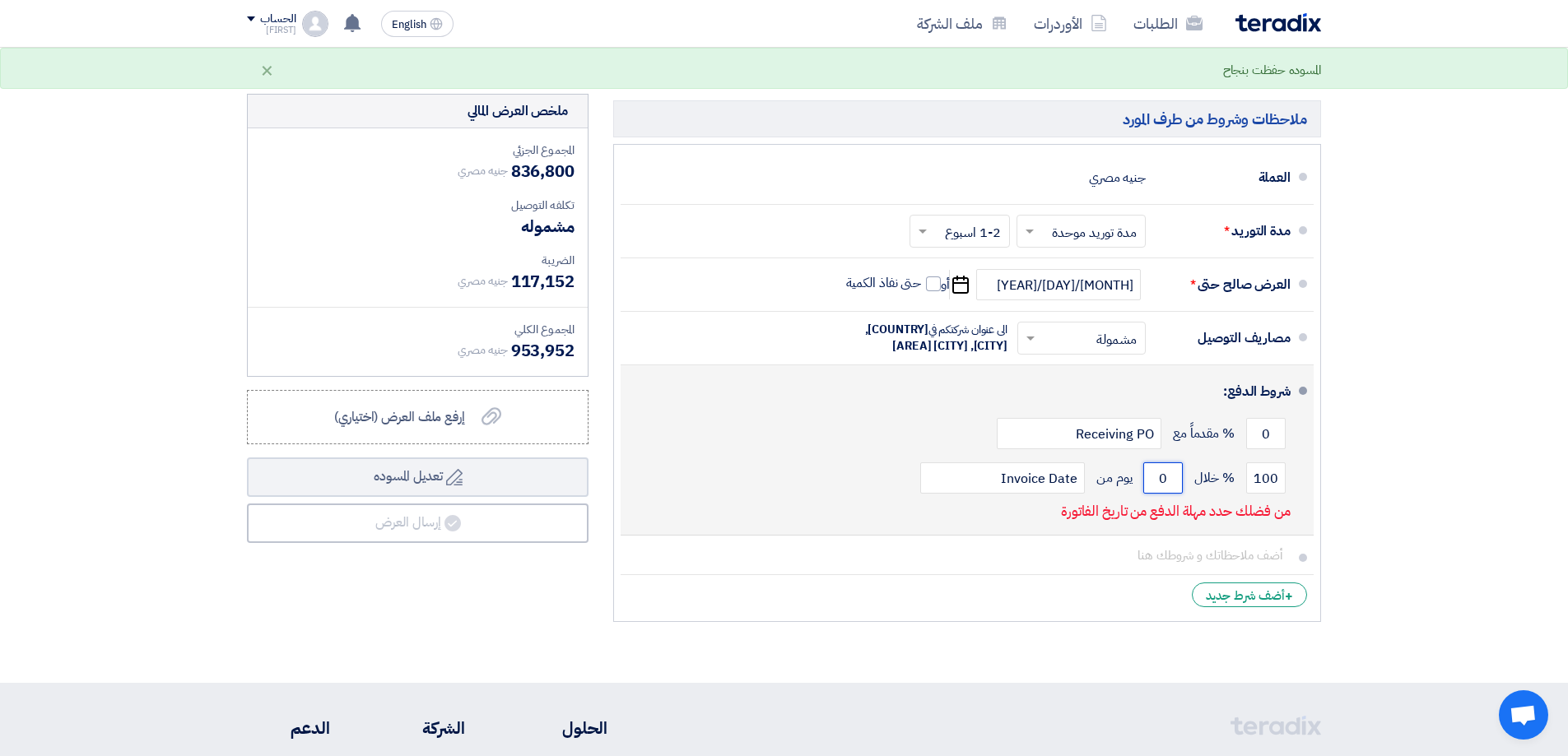 click on "0" 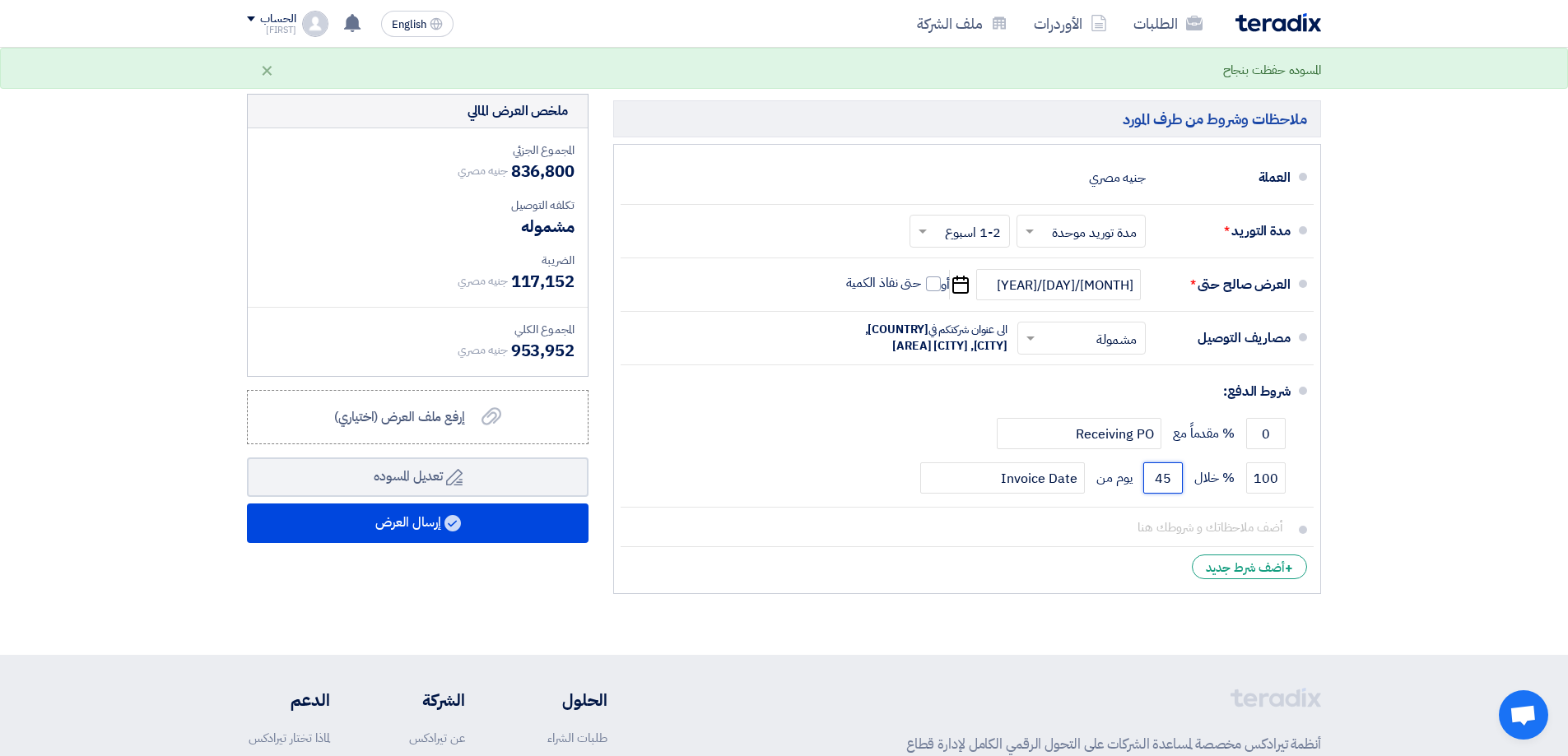 type on "45" 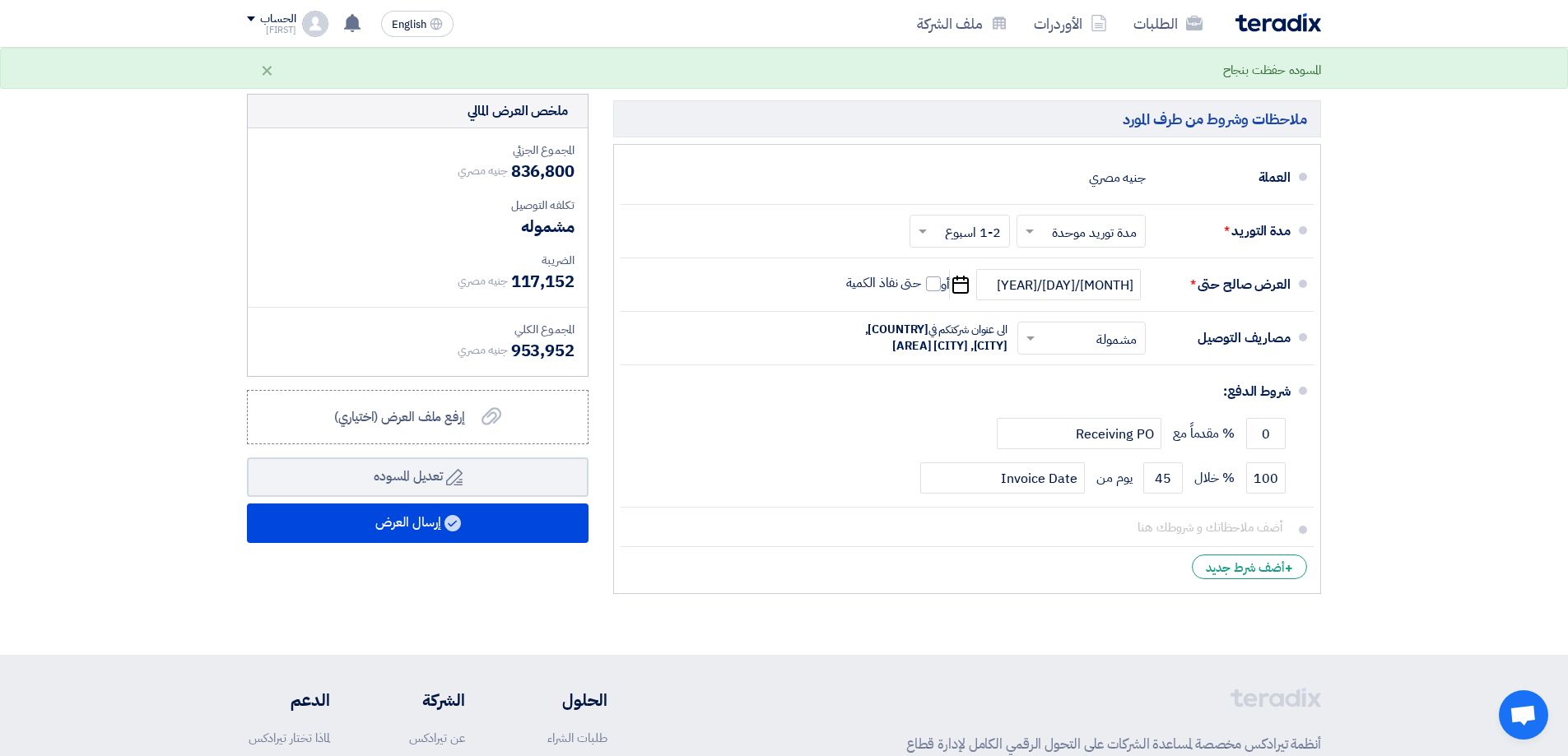 click on "+
أضف شرط جديد" 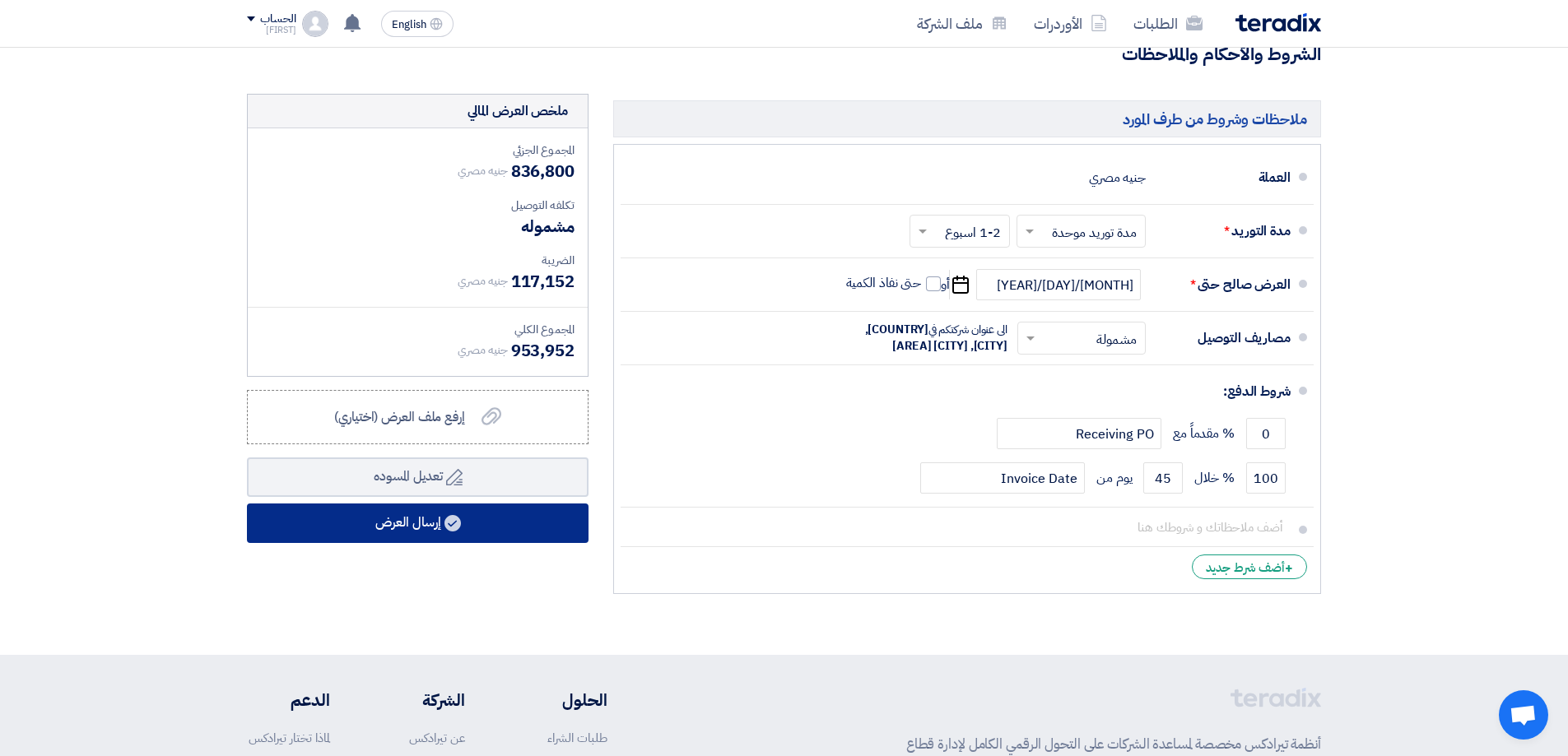 click on "إرسال العرض" 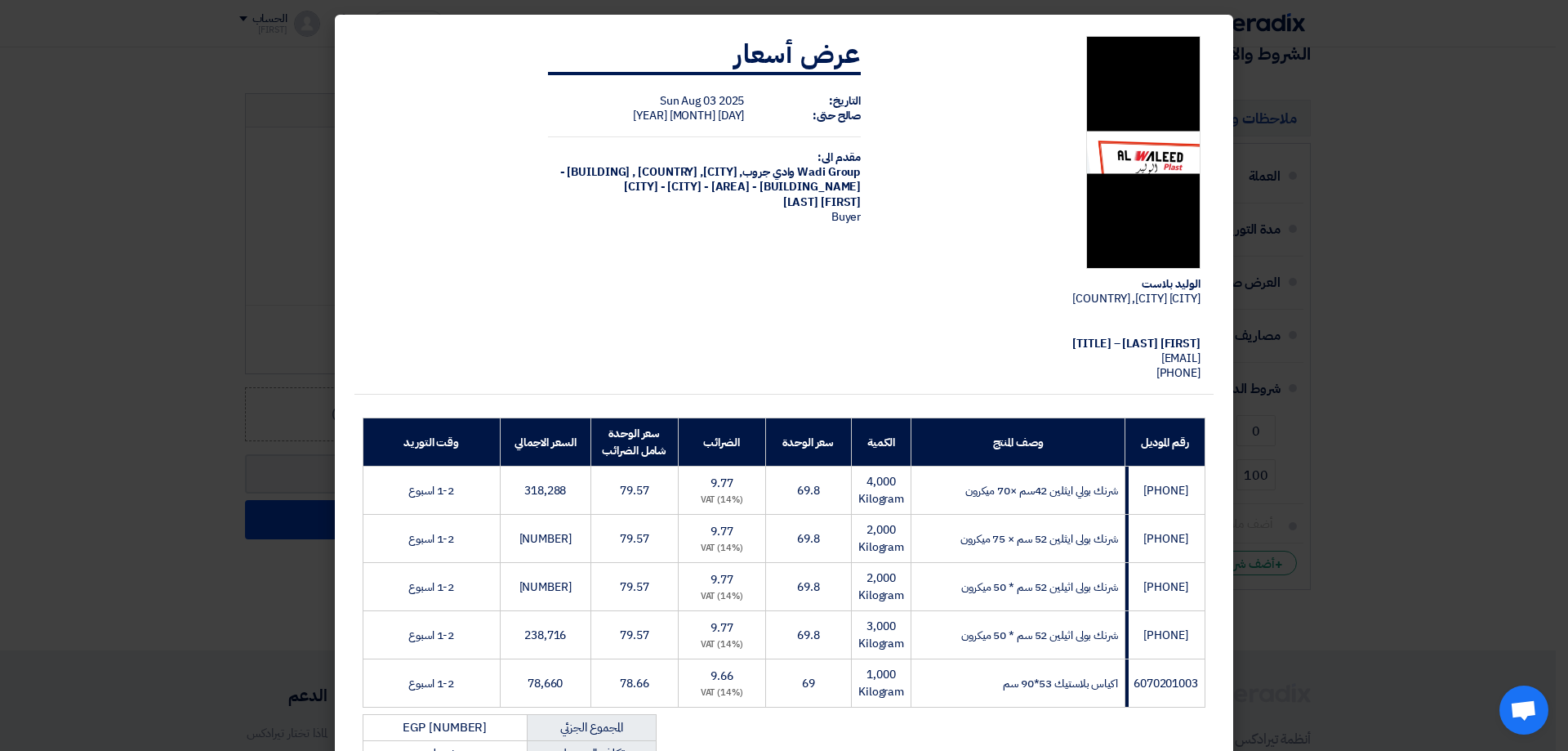 scroll, scrollTop: 320, scrollLeft: 0, axis: vertical 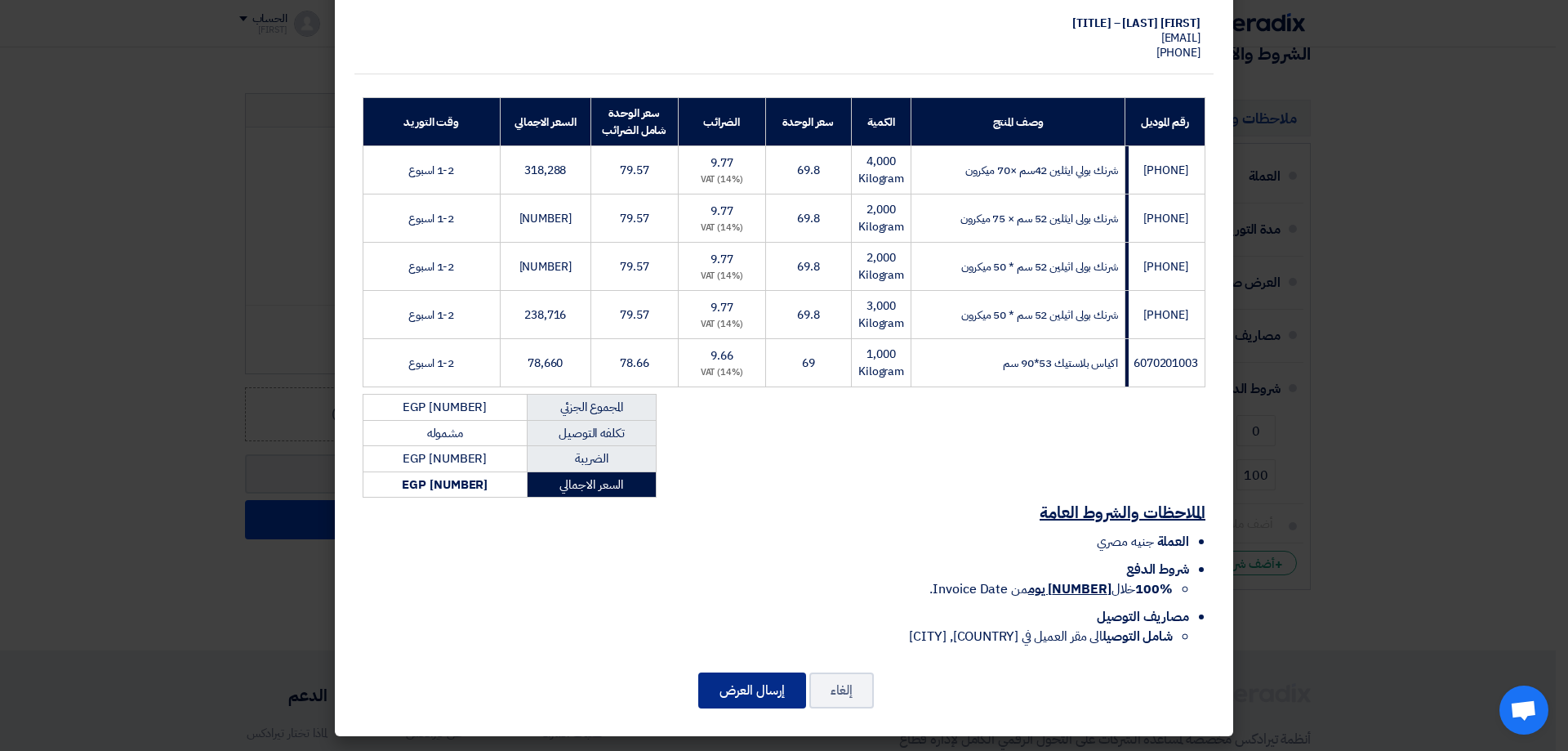 click on "إرسال العرض" 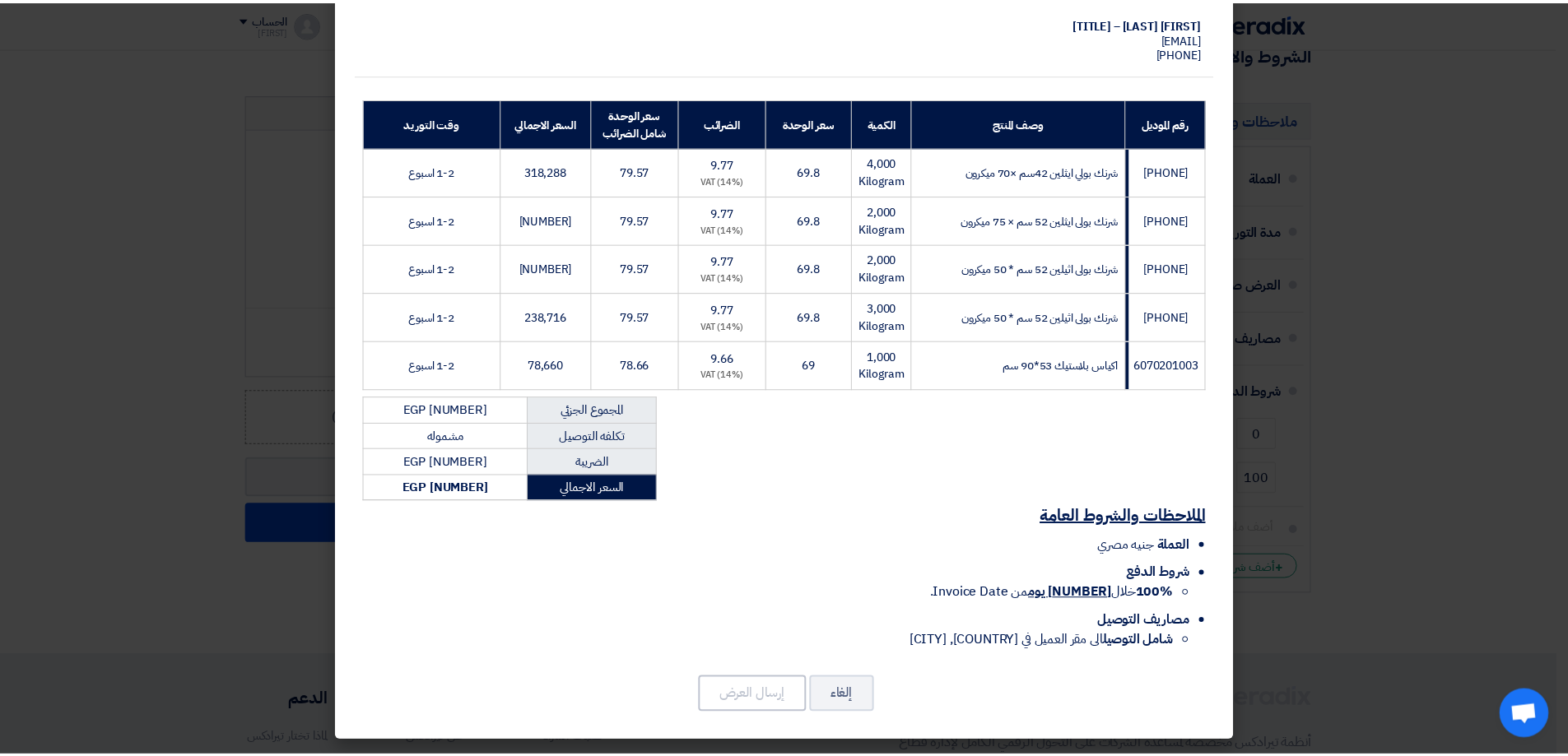 scroll, scrollTop: 0, scrollLeft: 0, axis: both 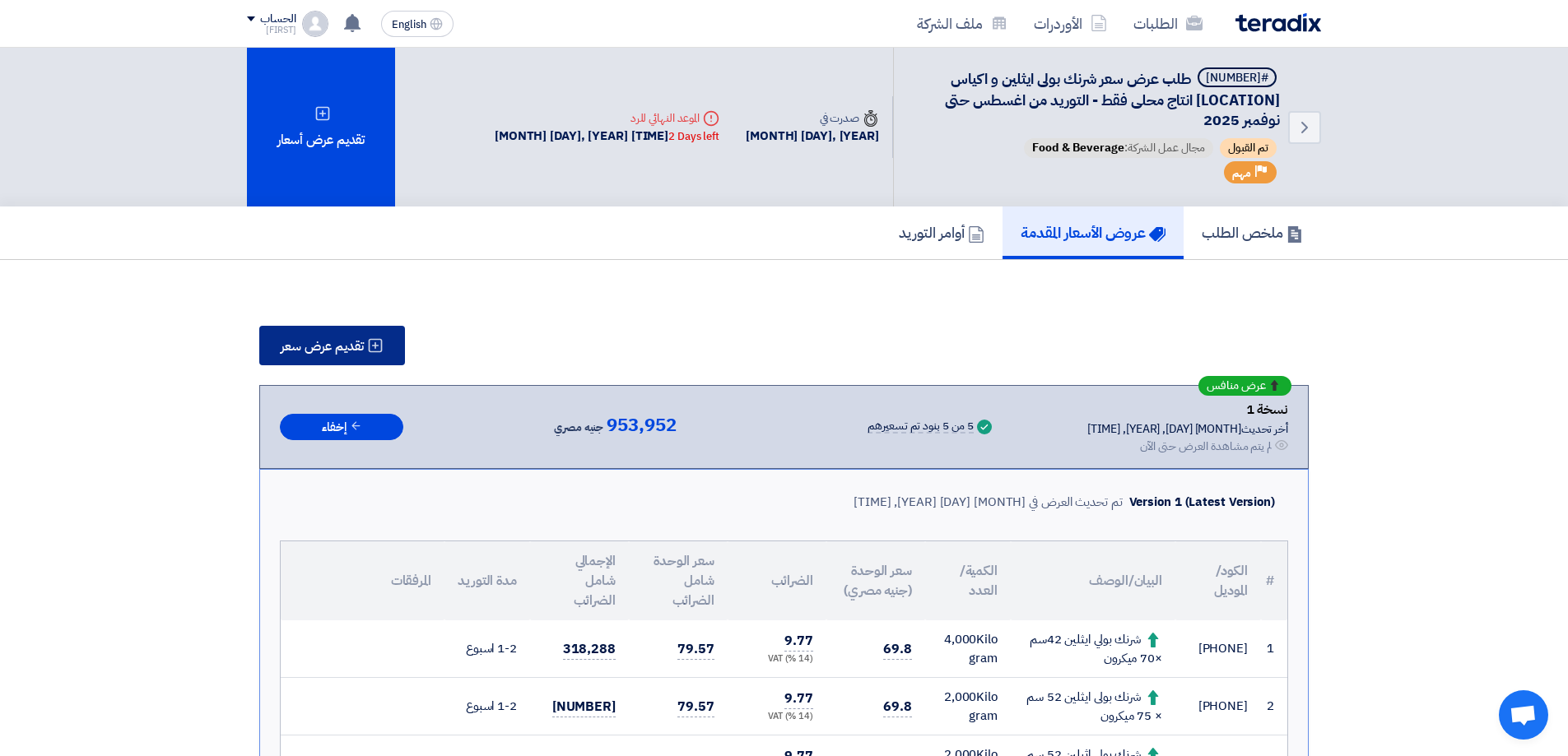 click on "تقديم عرض سعر" 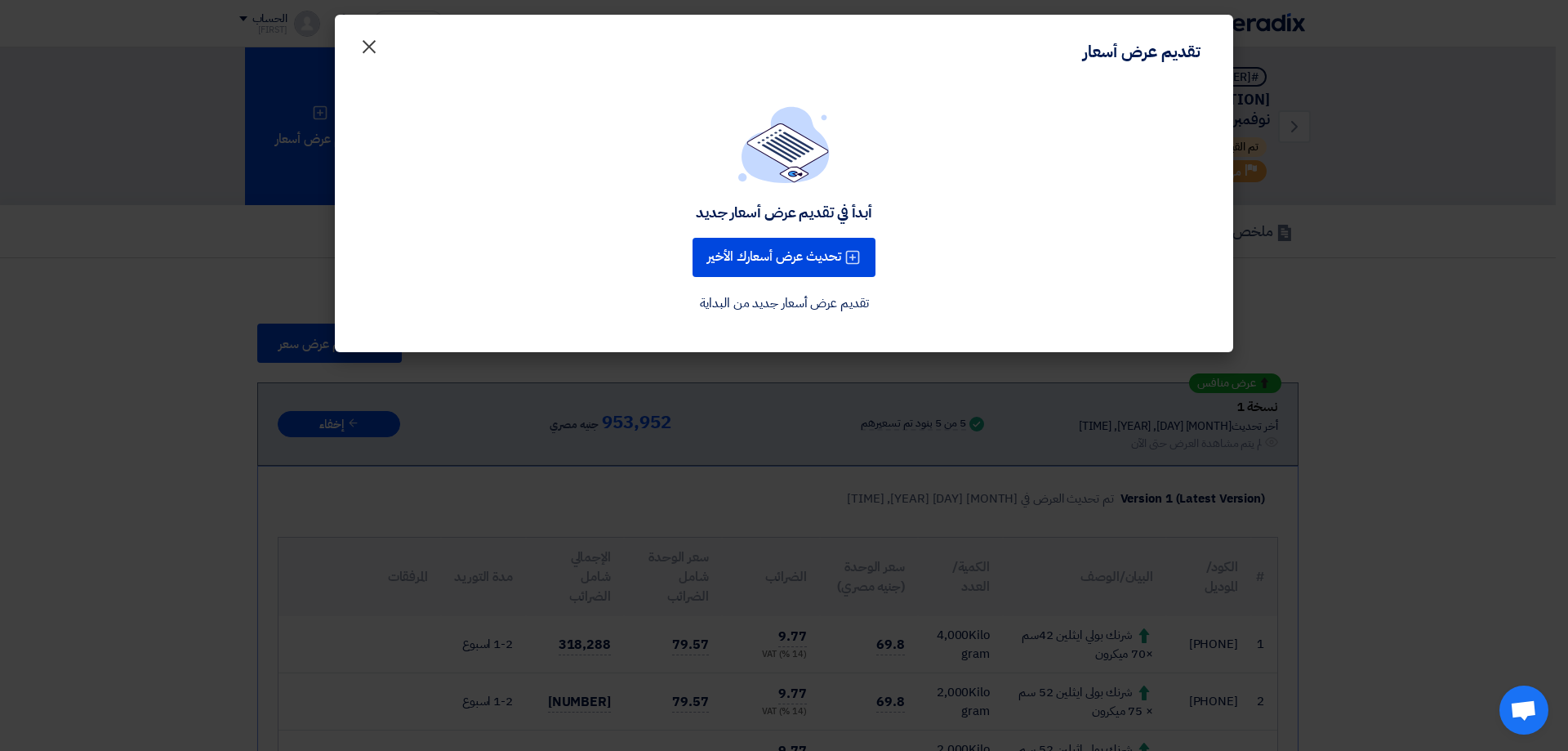 click on "×" 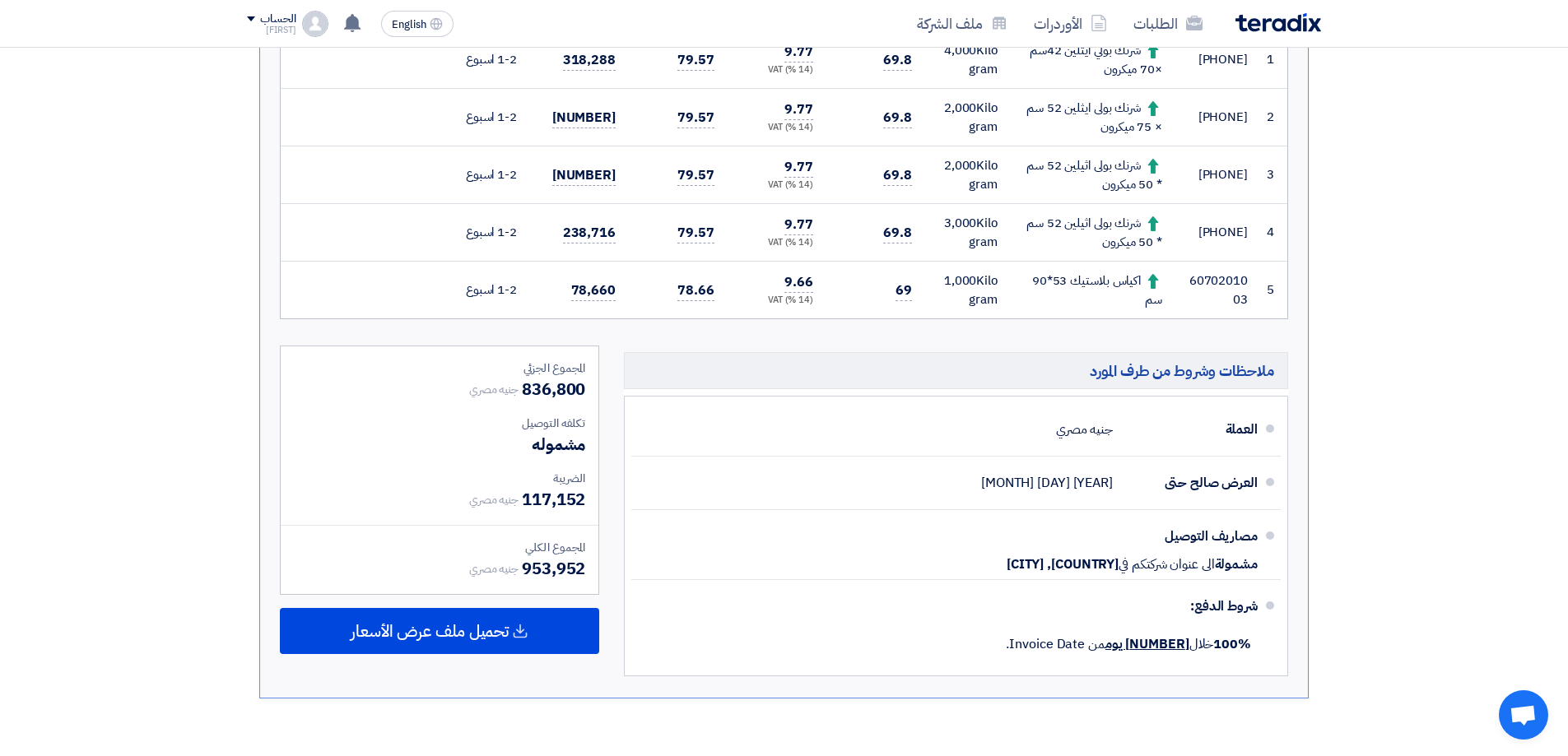 scroll, scrollTop: 658, scrollLeft: 0, axis: vertical 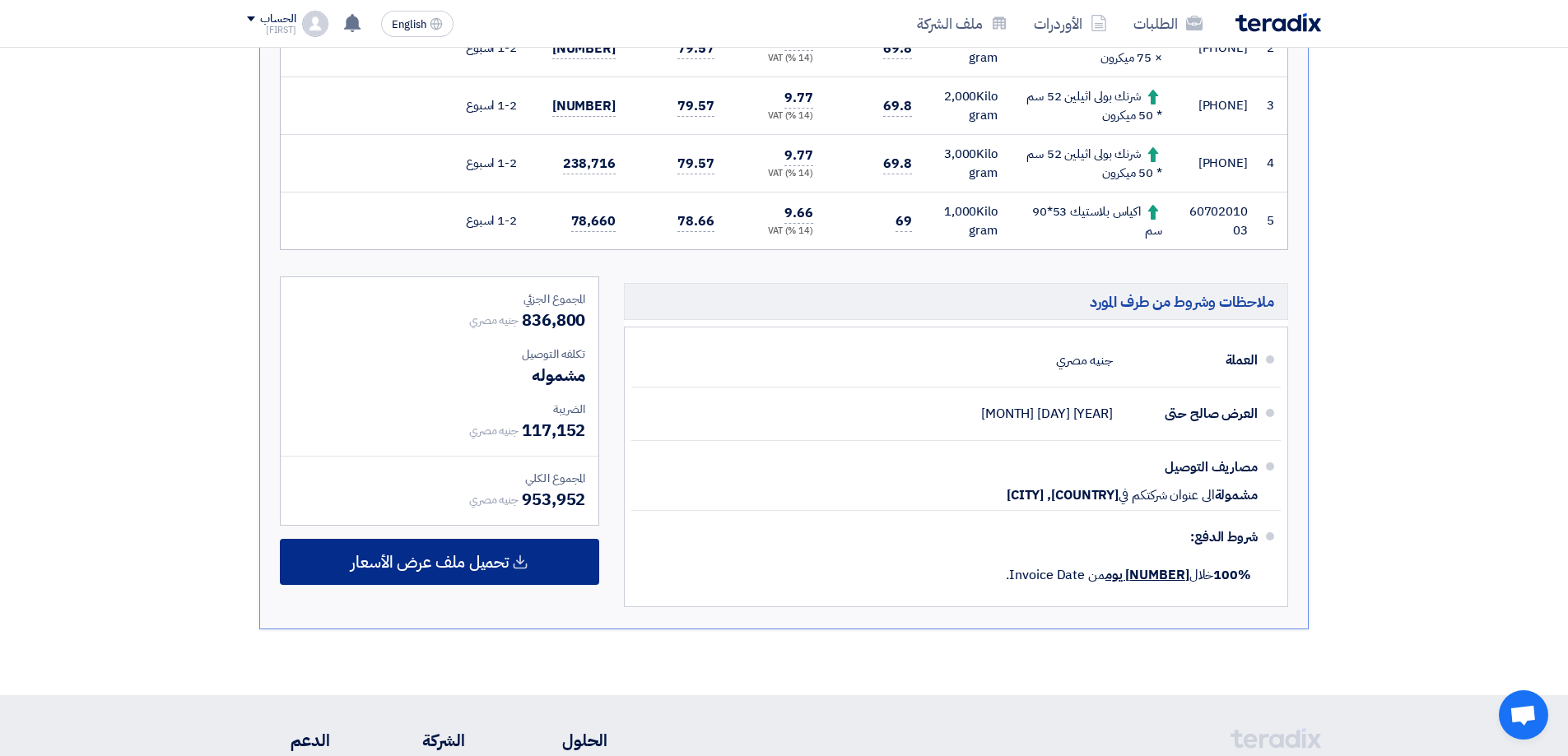 click on "تحميل ملف عرض الأسعار" at bounding box center [440, 562] 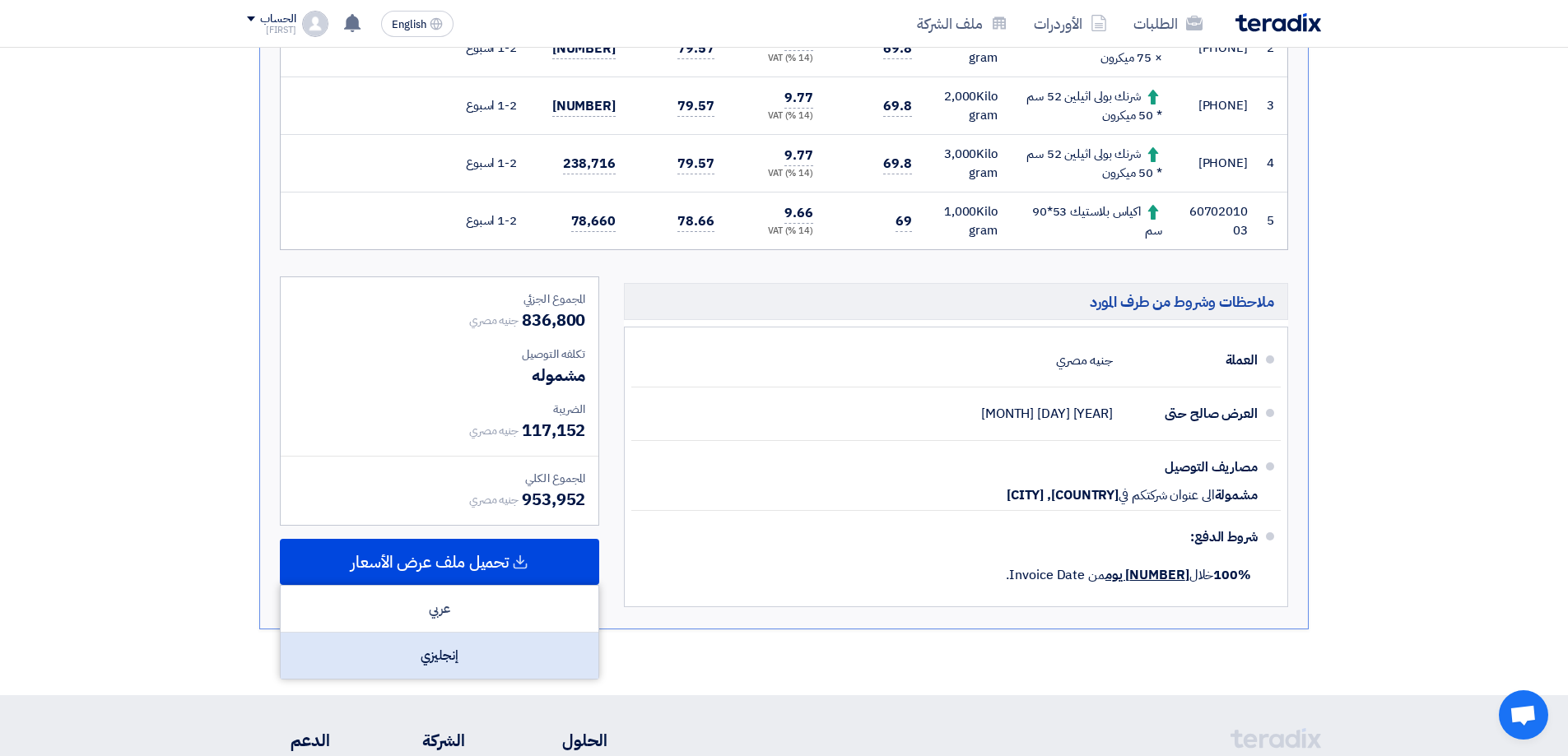 drag, startPoint x: 501, startPoint y: 653, endPoint x: 514, endPoint y: 645, distance: 15.264338 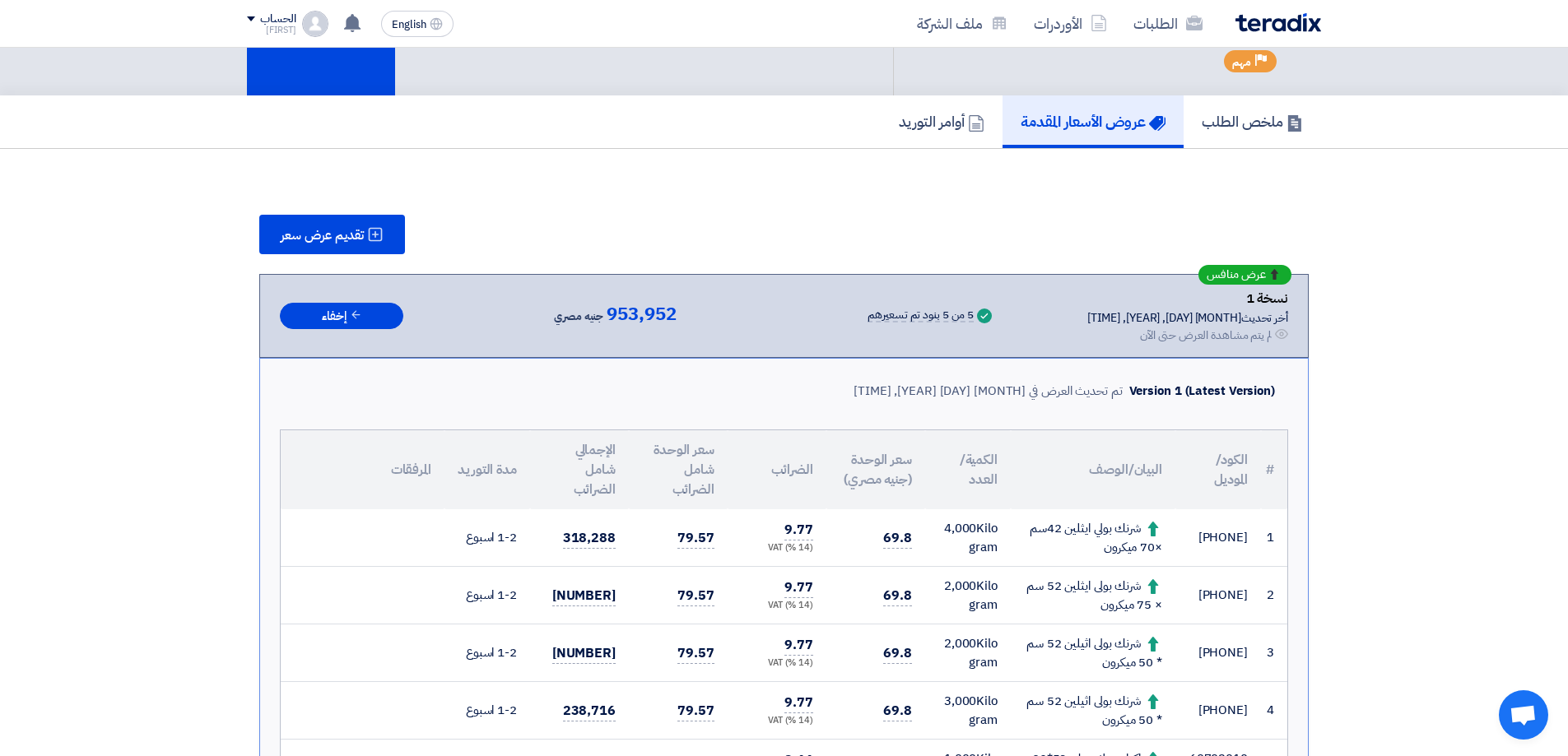 scroll, scrollTop: 0, scrollLeft: 0, axis: both 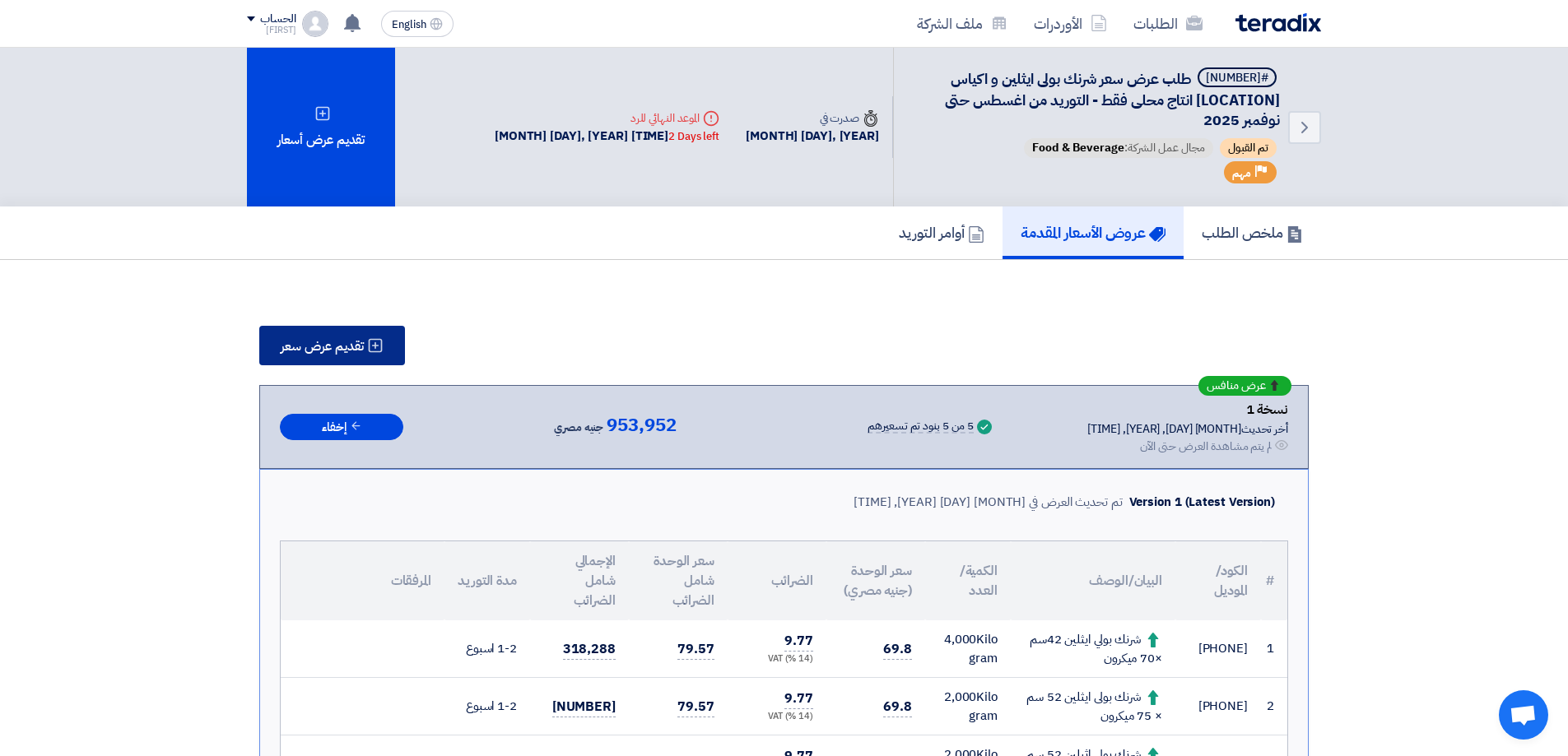 click on "تقديم عرض سعر" 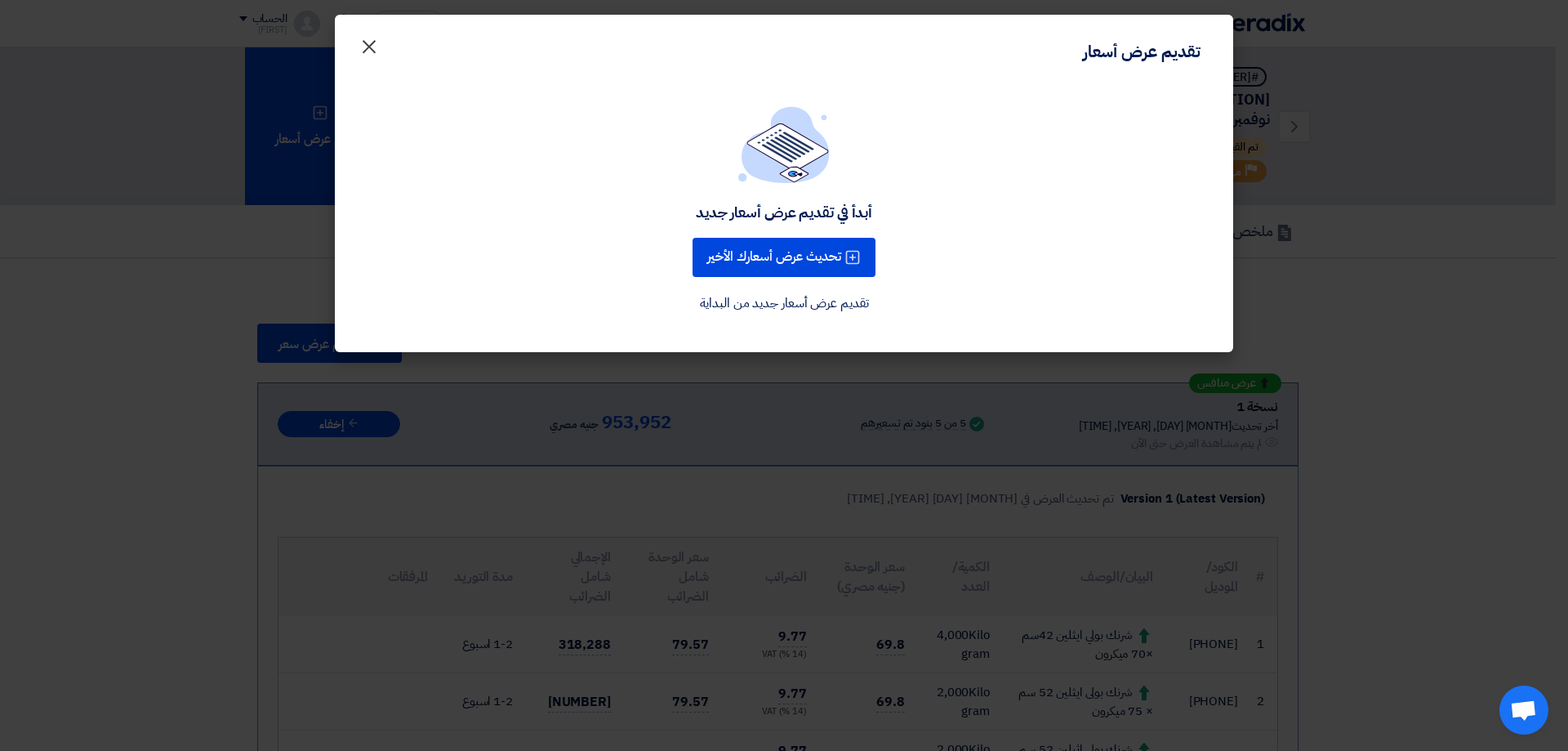 click on "×" 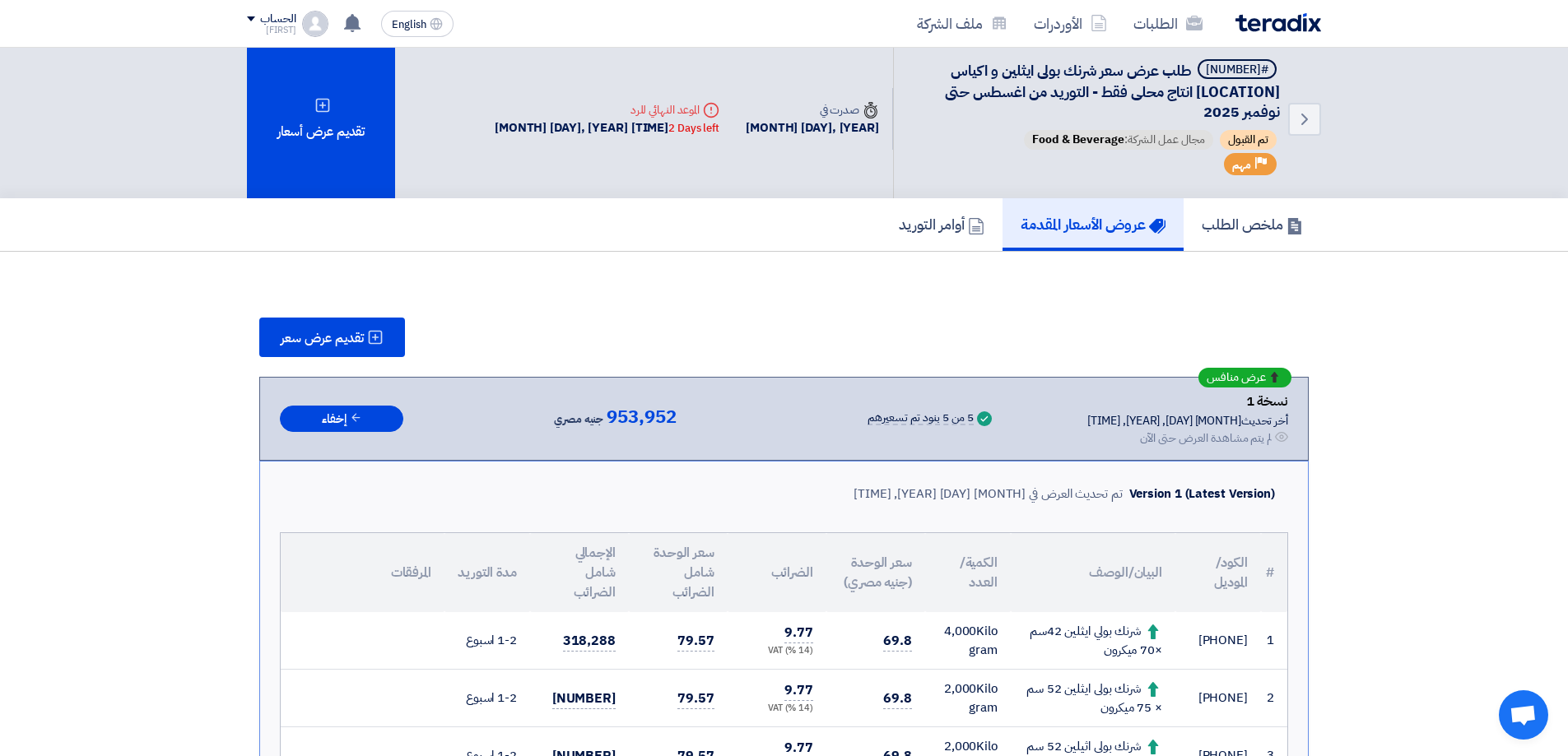 scroll, scrollTop: 0, scrollLeft: 0, axis: both 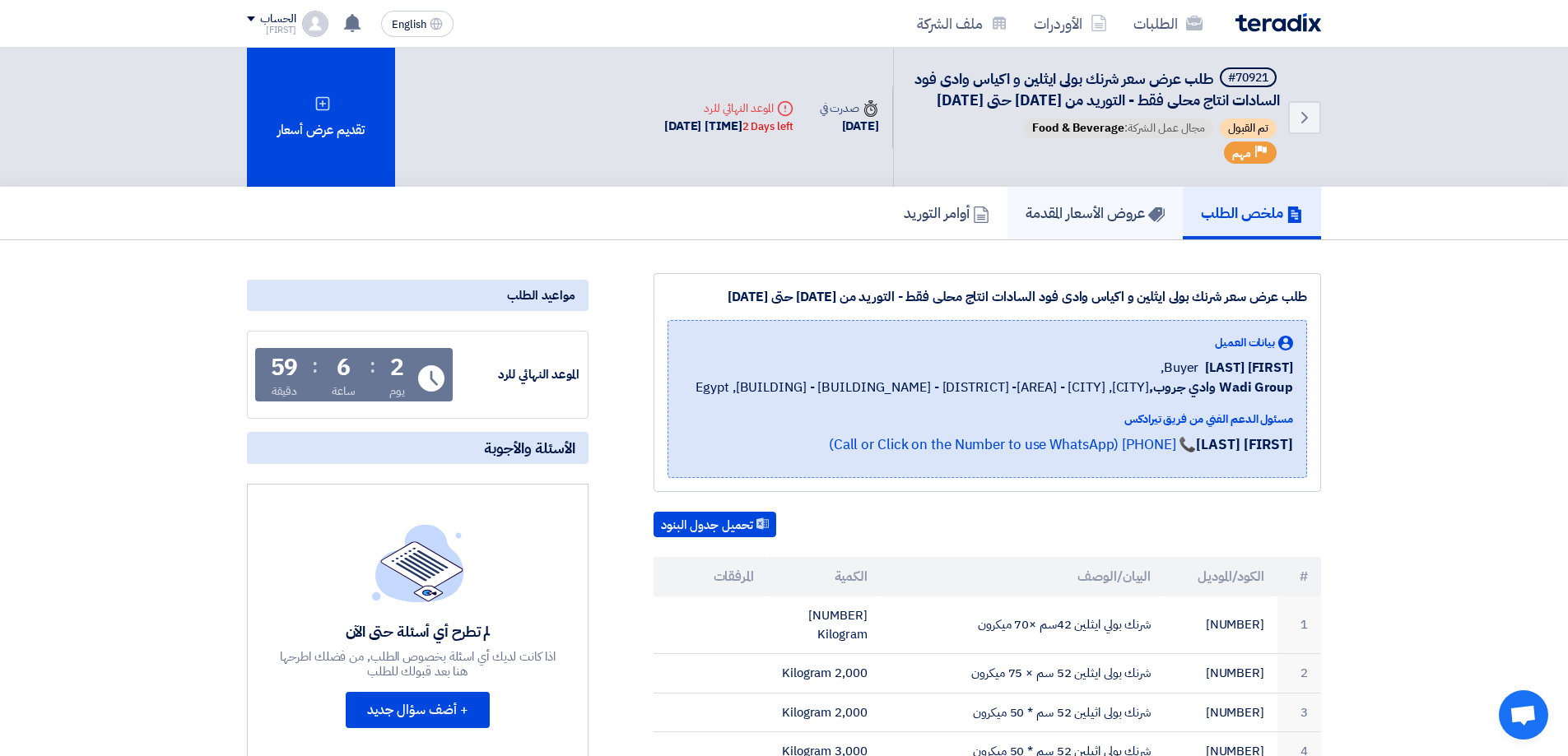 click on "عروض الأسعار المقدمة" 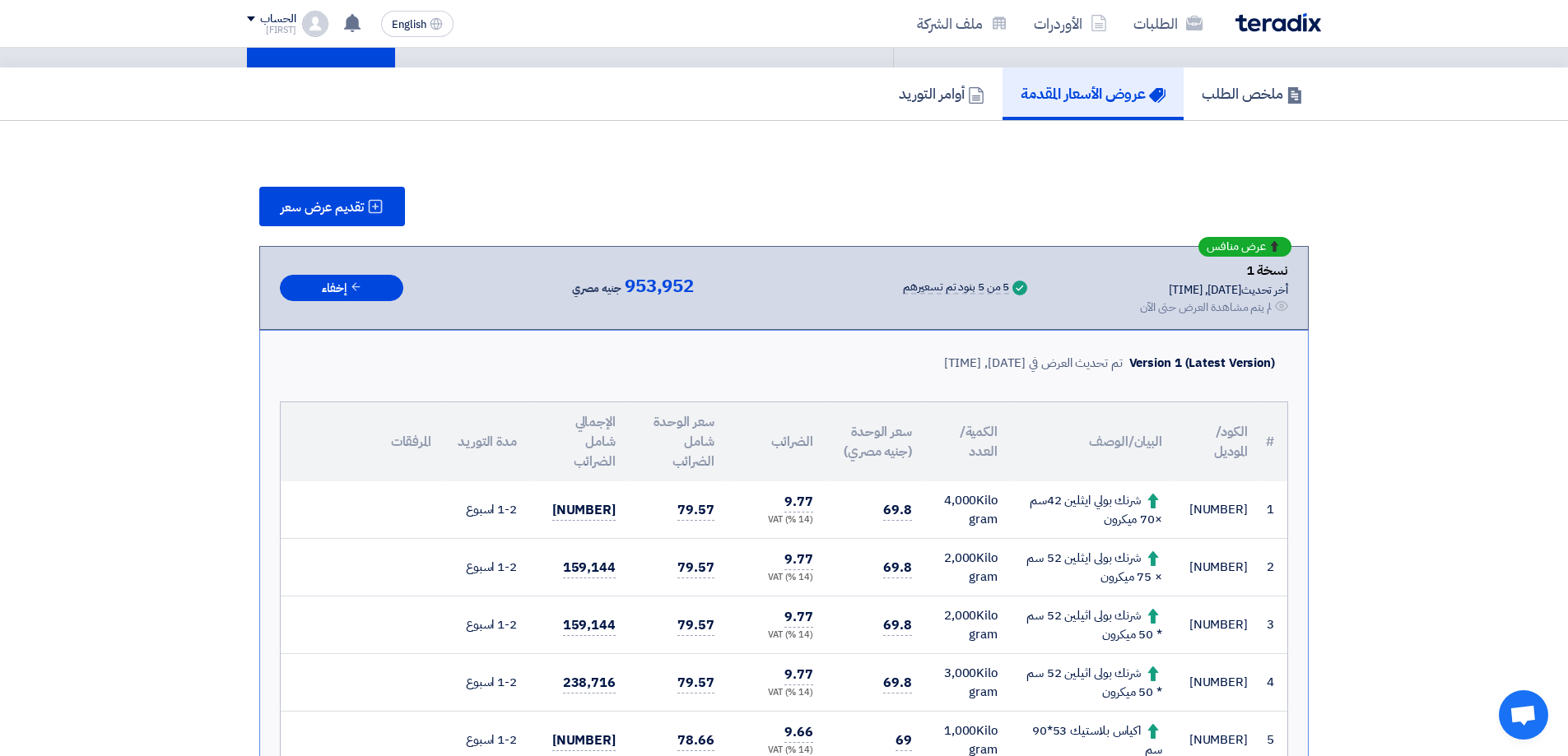 scroll, scrollTop: 0, scrollLeft: 0, axis: both 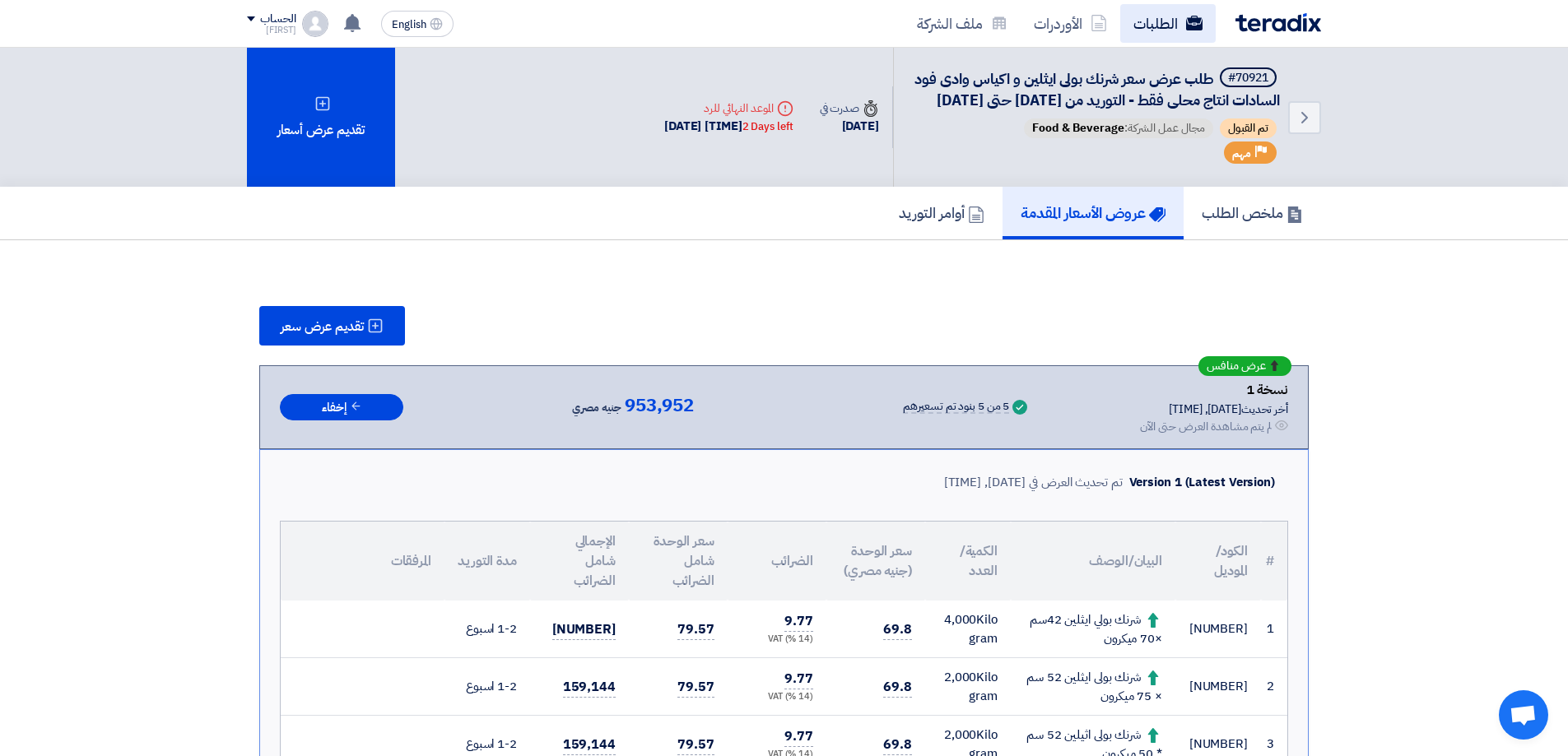 click on "الطلبات" 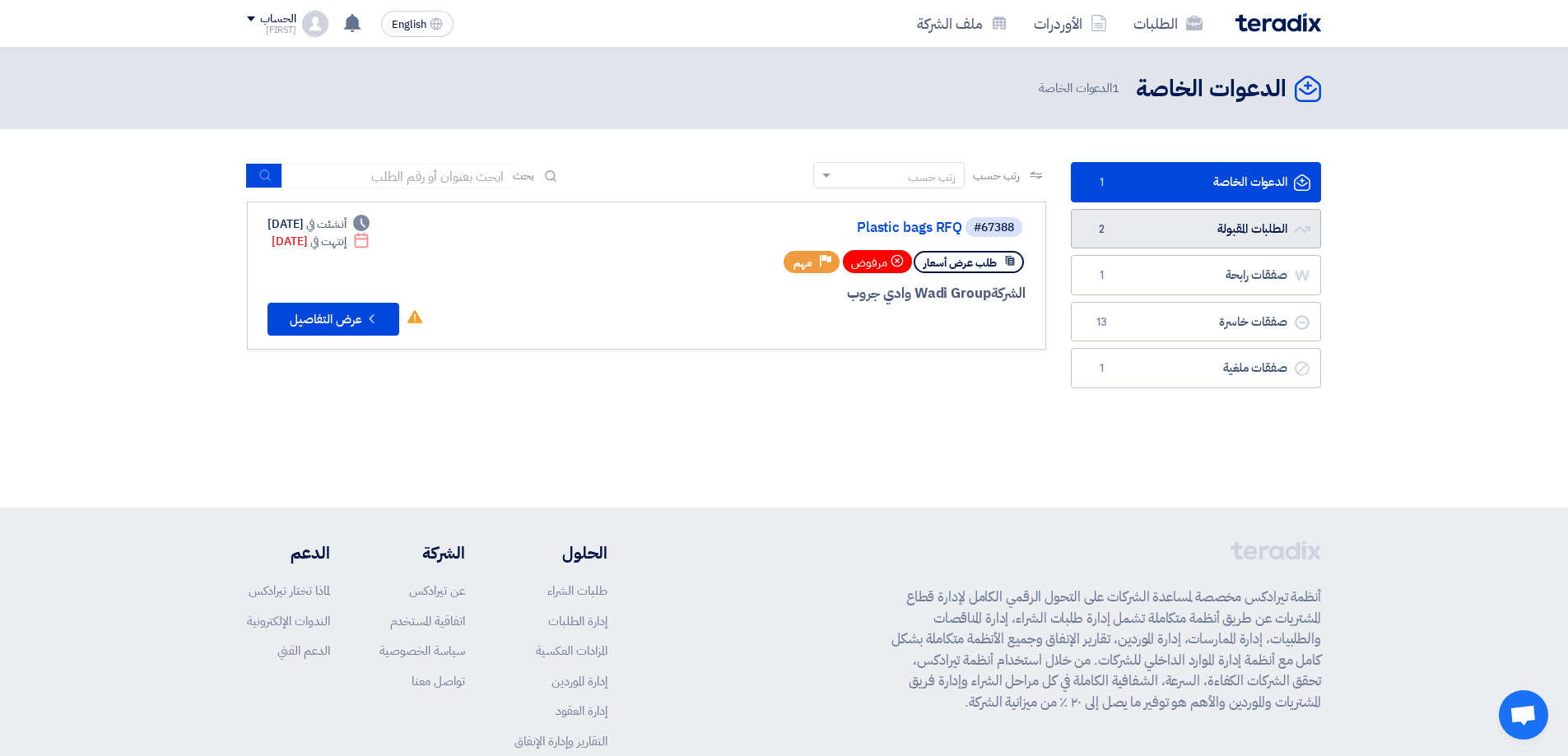 click on "الطلبات المقبولة
الطلبات المقبولة
2" 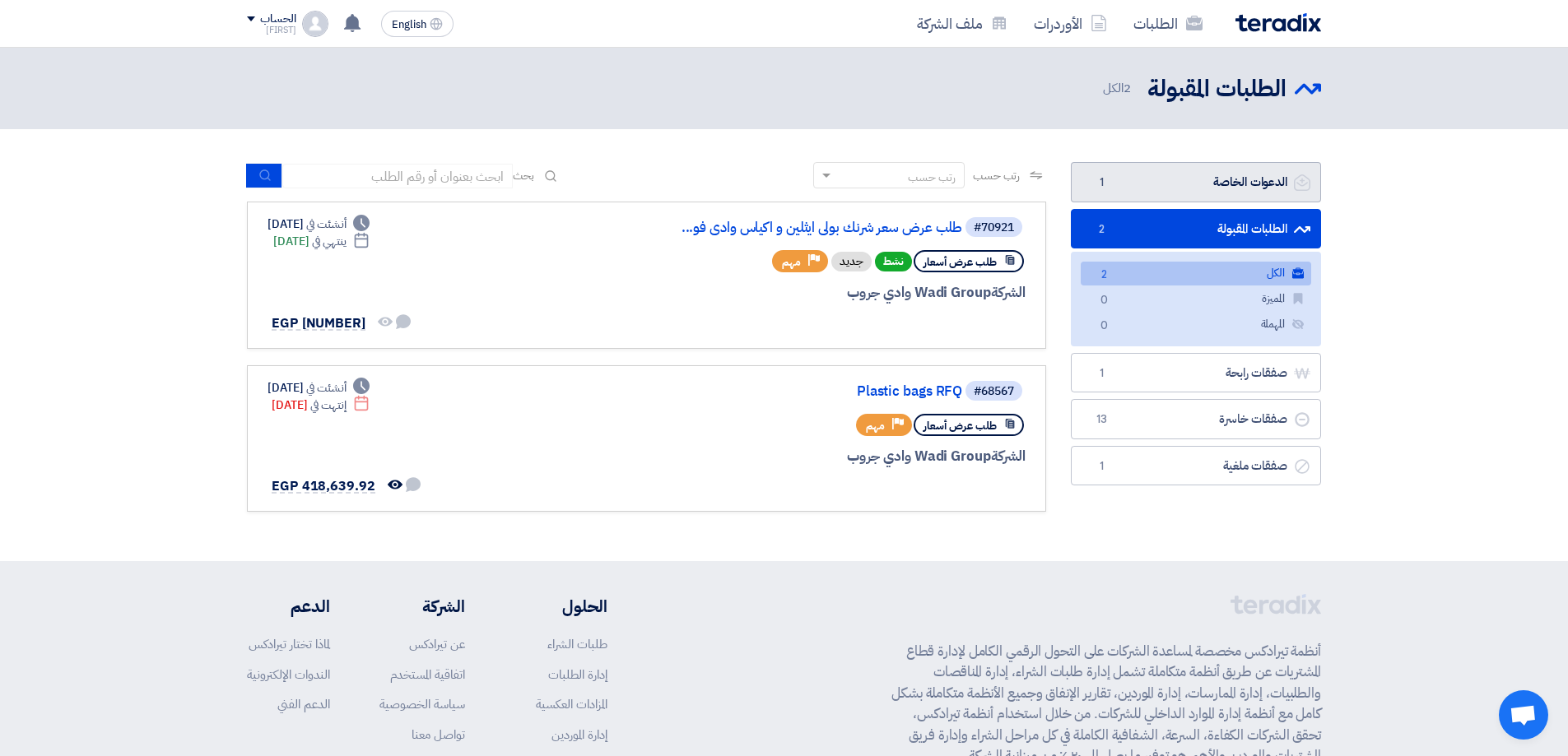 click on "الدعوات الخاصة
الدعوات الخاصة
1" 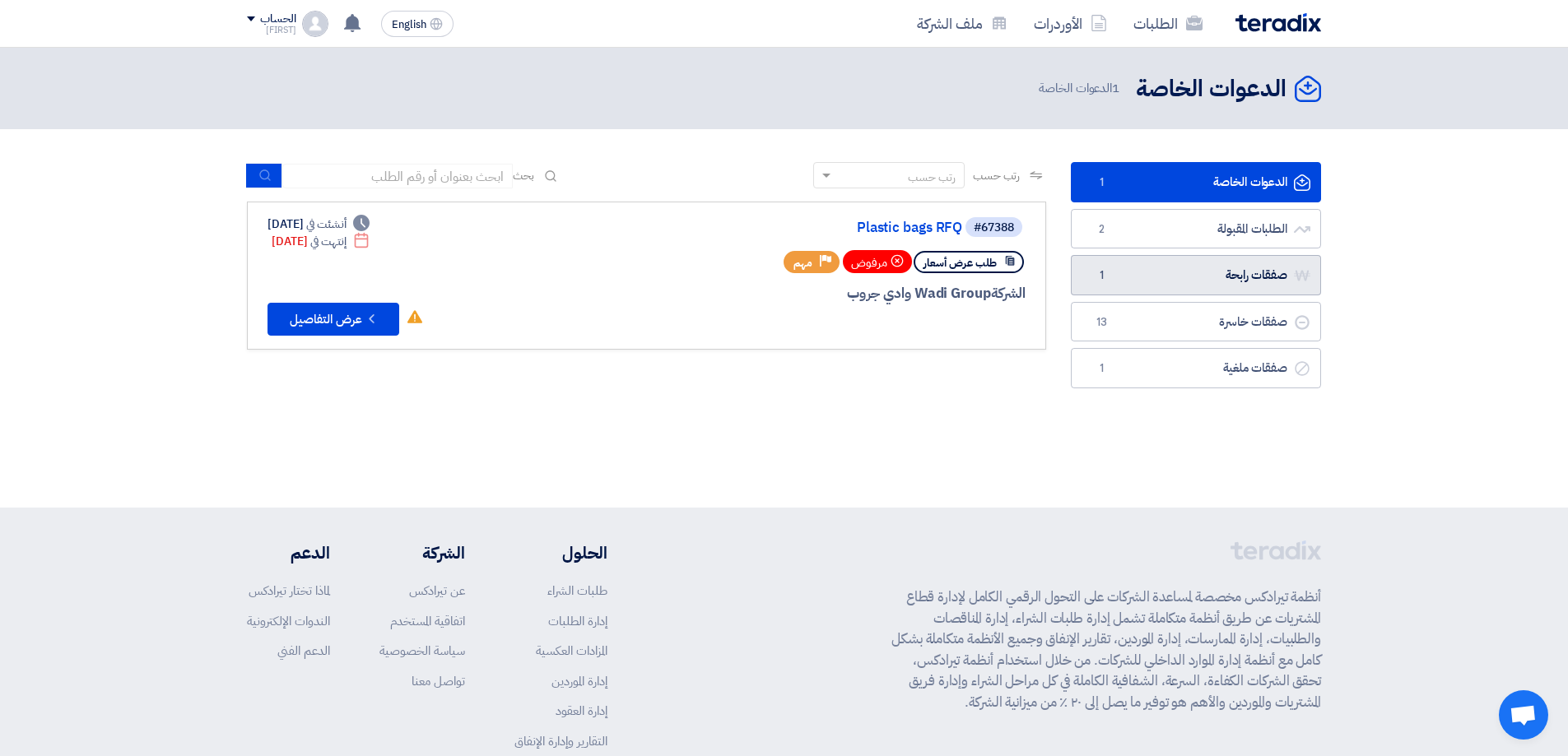 click on "صفقات رابحة
صفقات رابحة
1" 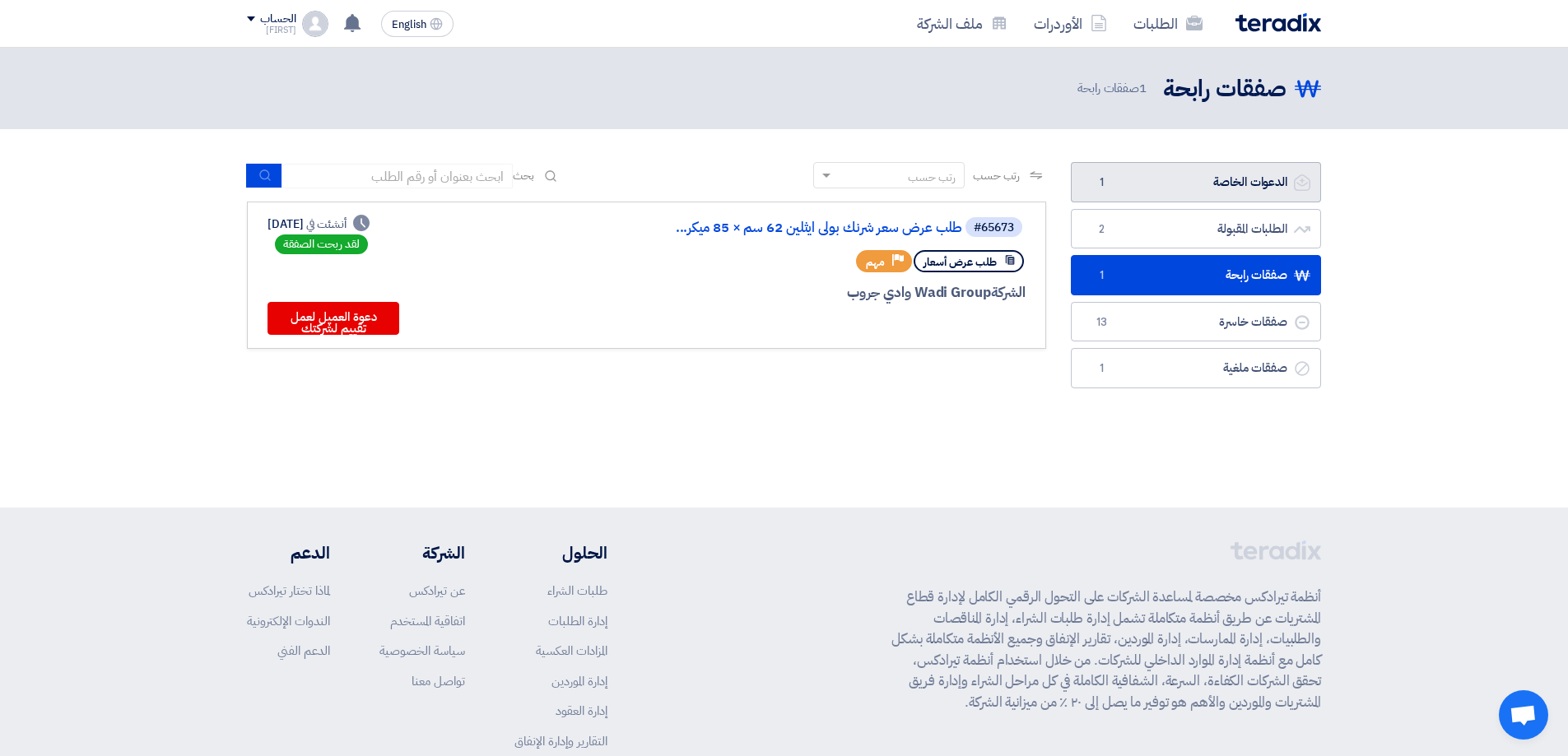 click on "الدعوات الخاصة
الدعوات الخاصة
1" 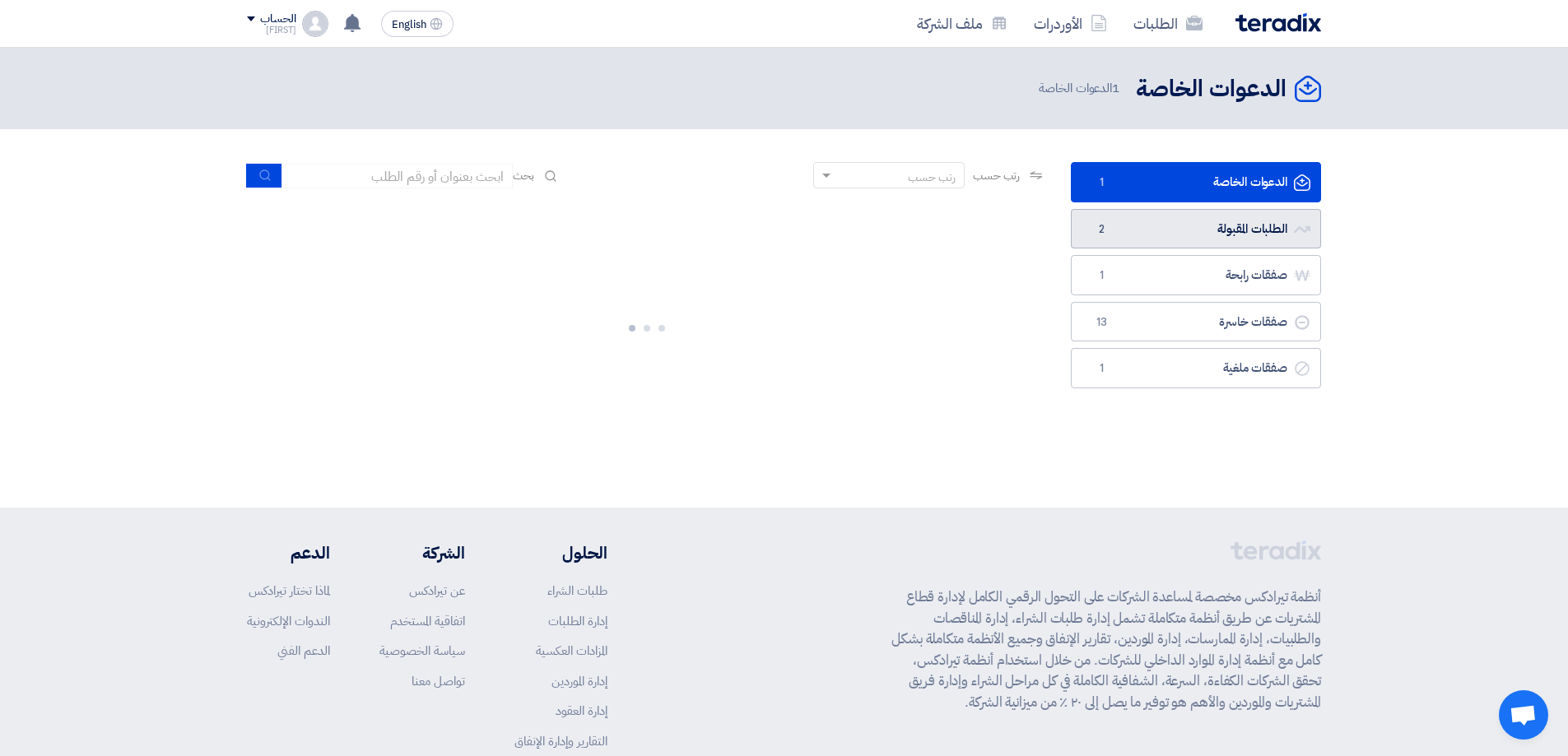 click on "الطلبات المقبولة
الطلبات المقبولة
2" 